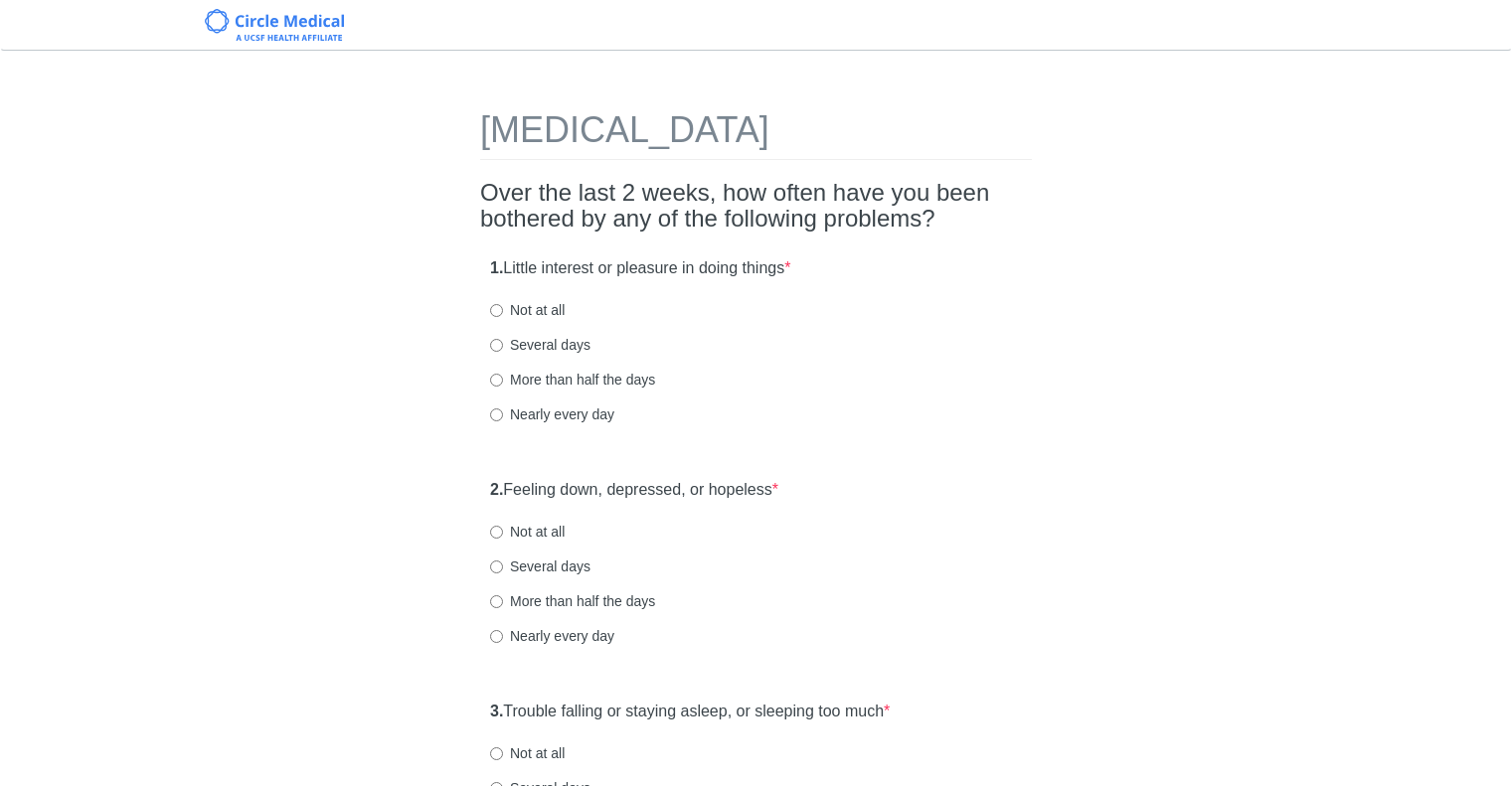 scroll, scrollTop: 0, scrollLeft: 0, axis: both 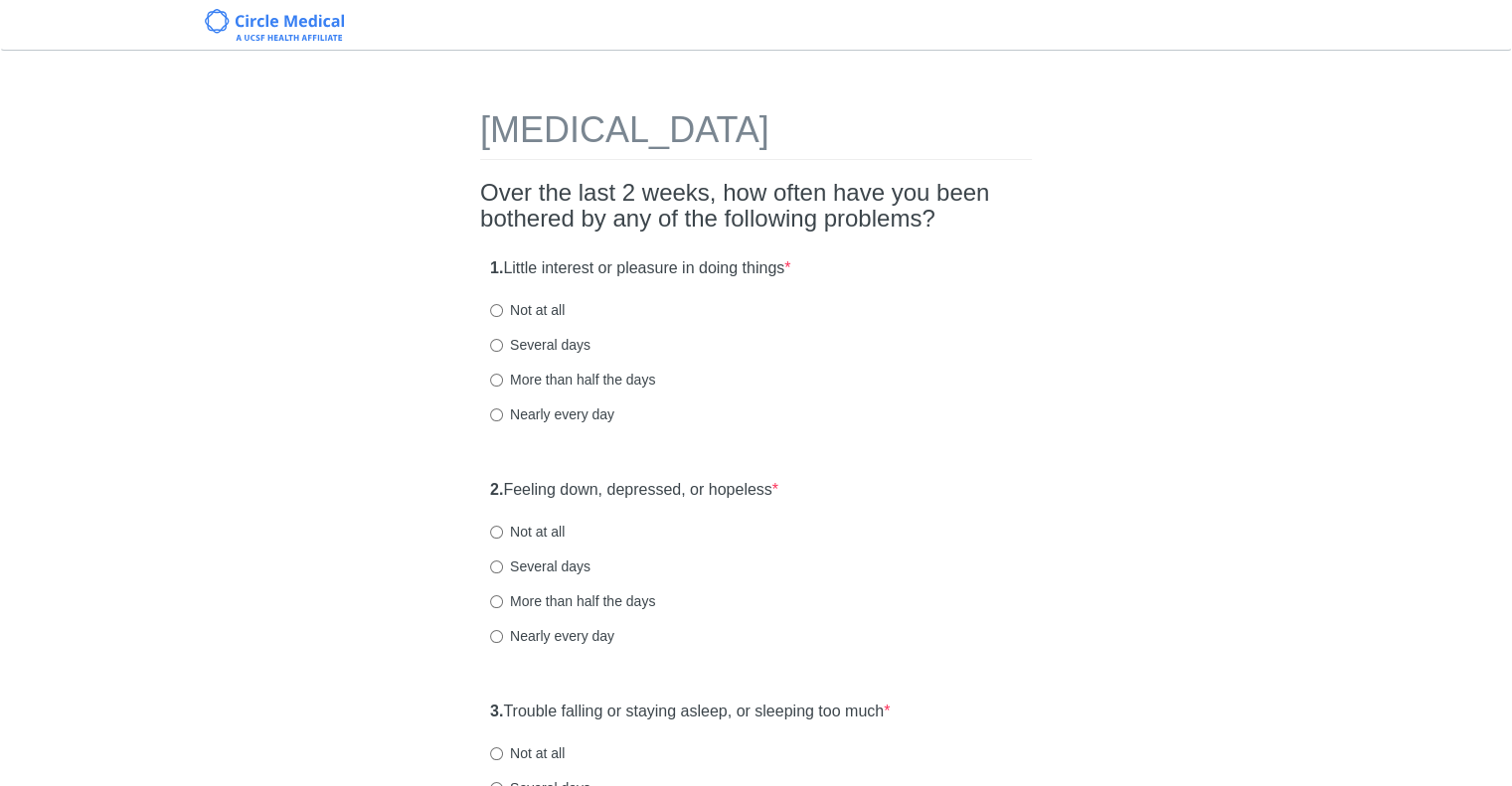 click on "Not at all" at bounding box center [527, 310] 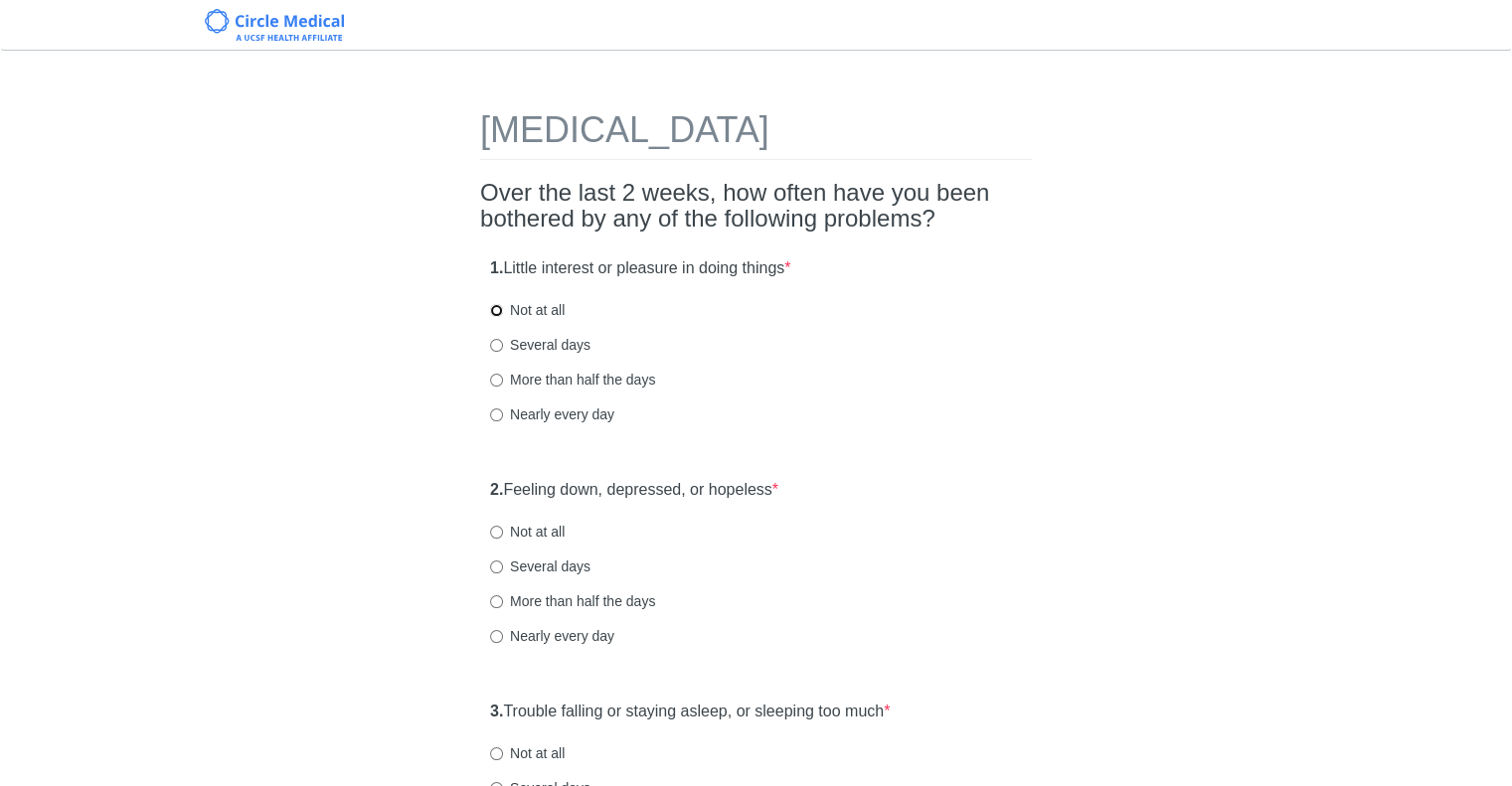 click on "Not at all" at bounding box center (496, 310) 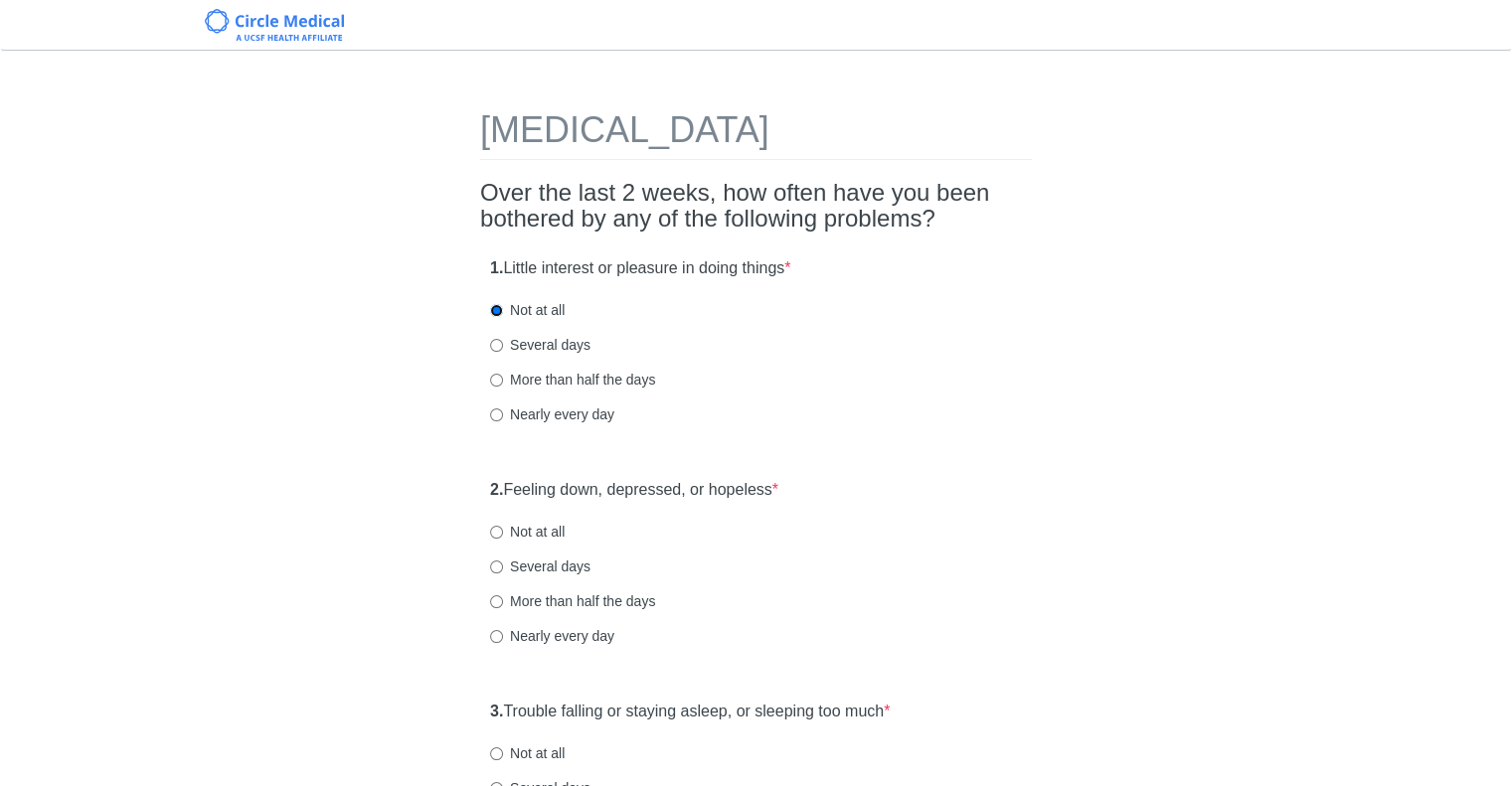 scroll, scrollTop: 165, scrollLeft: 0, axis: vertical 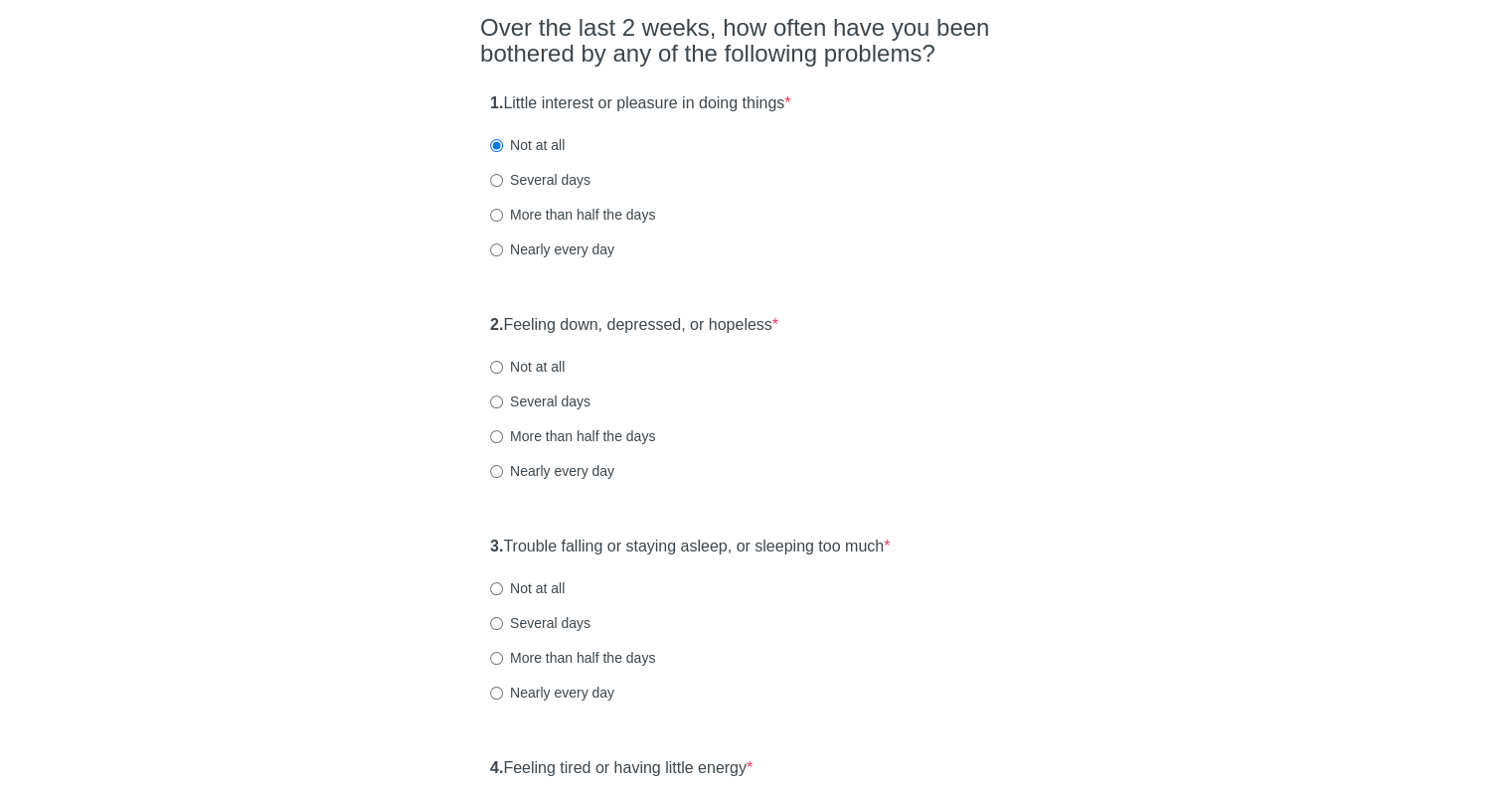 click on "Several days" at bounding box center (540, 401) 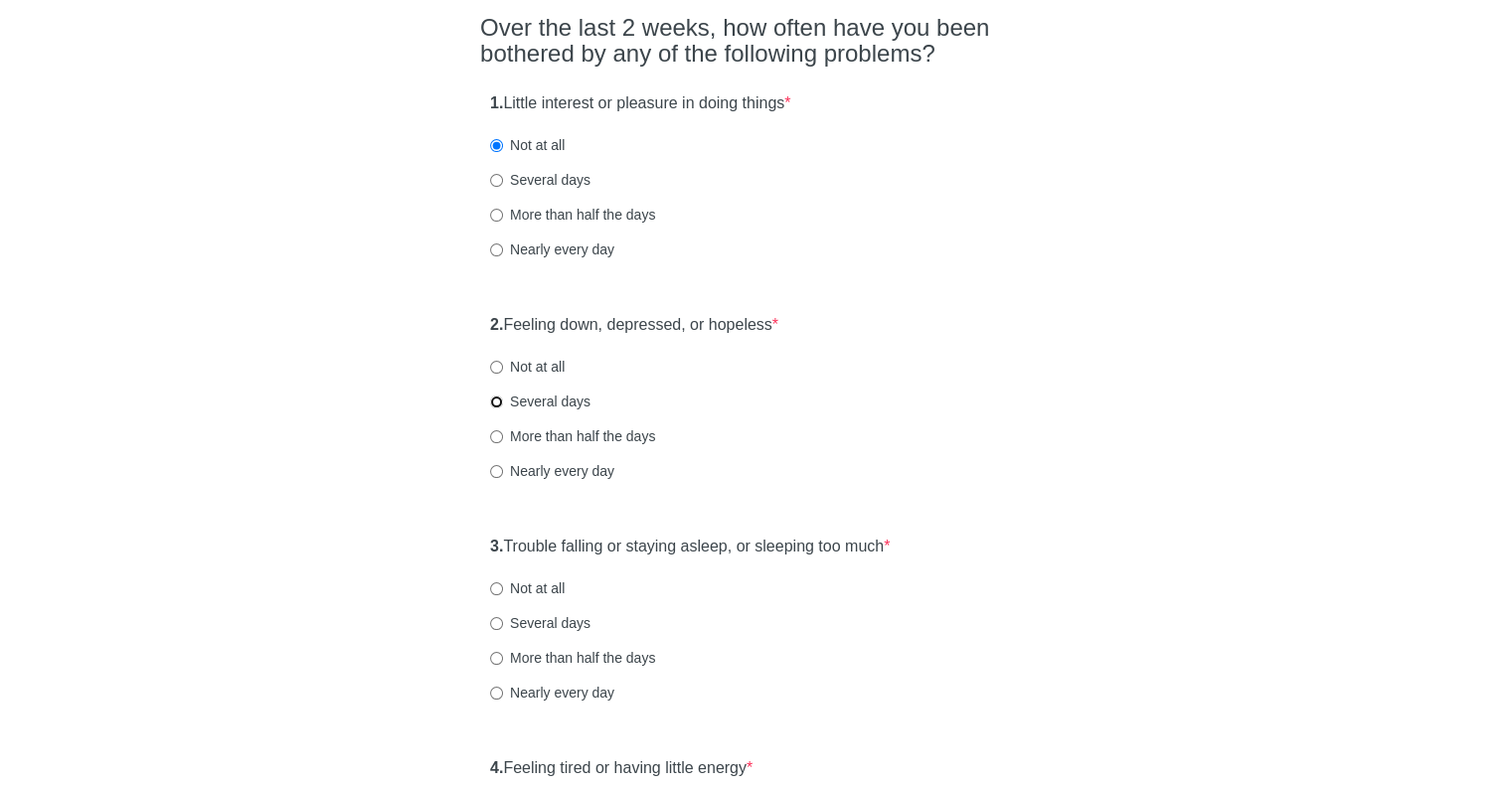 click on "Several days" at bounding box center (496, 401) 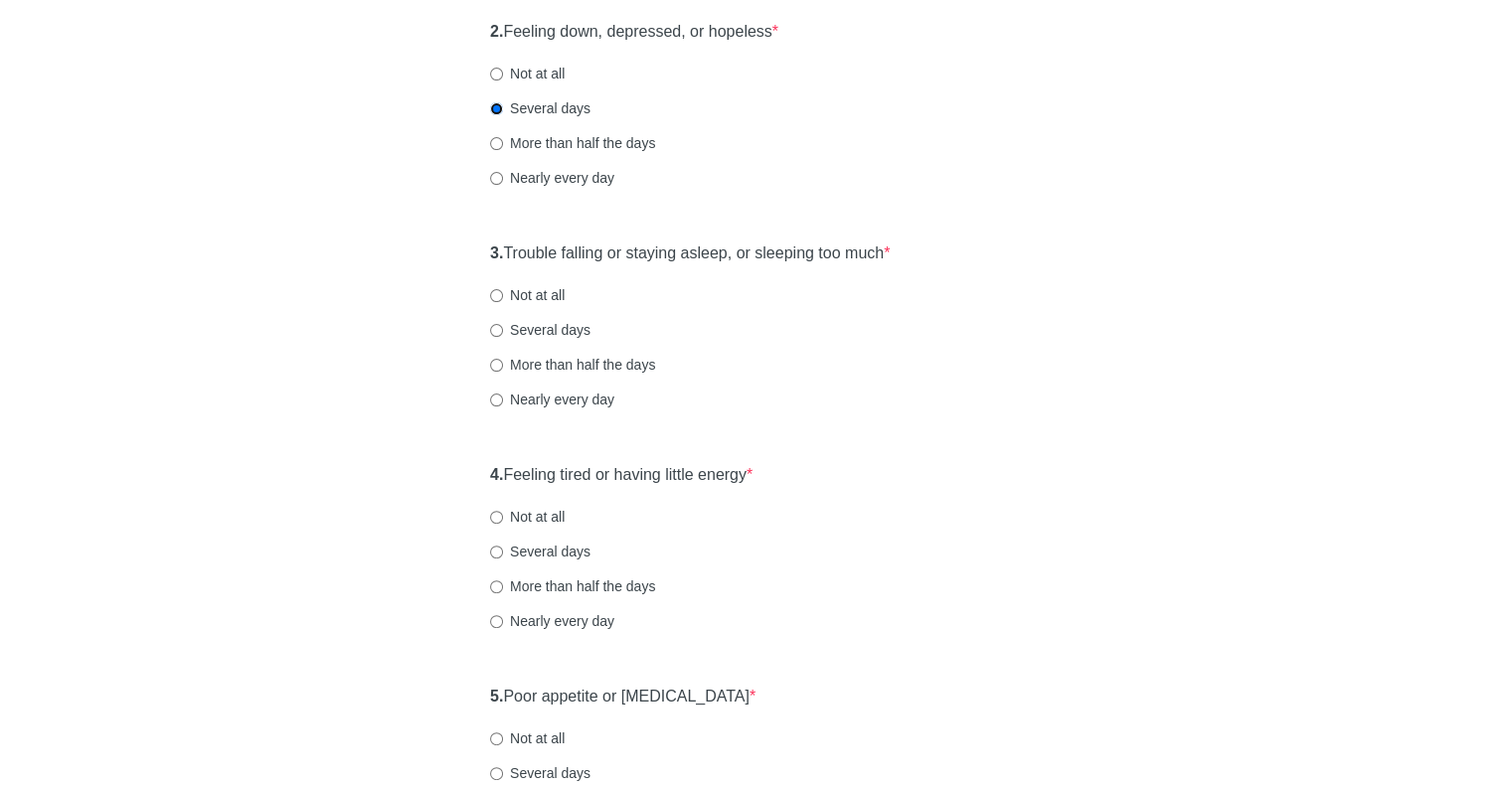 scroll, scrollTop: 497, scrollLeft: 0, axis: vertical 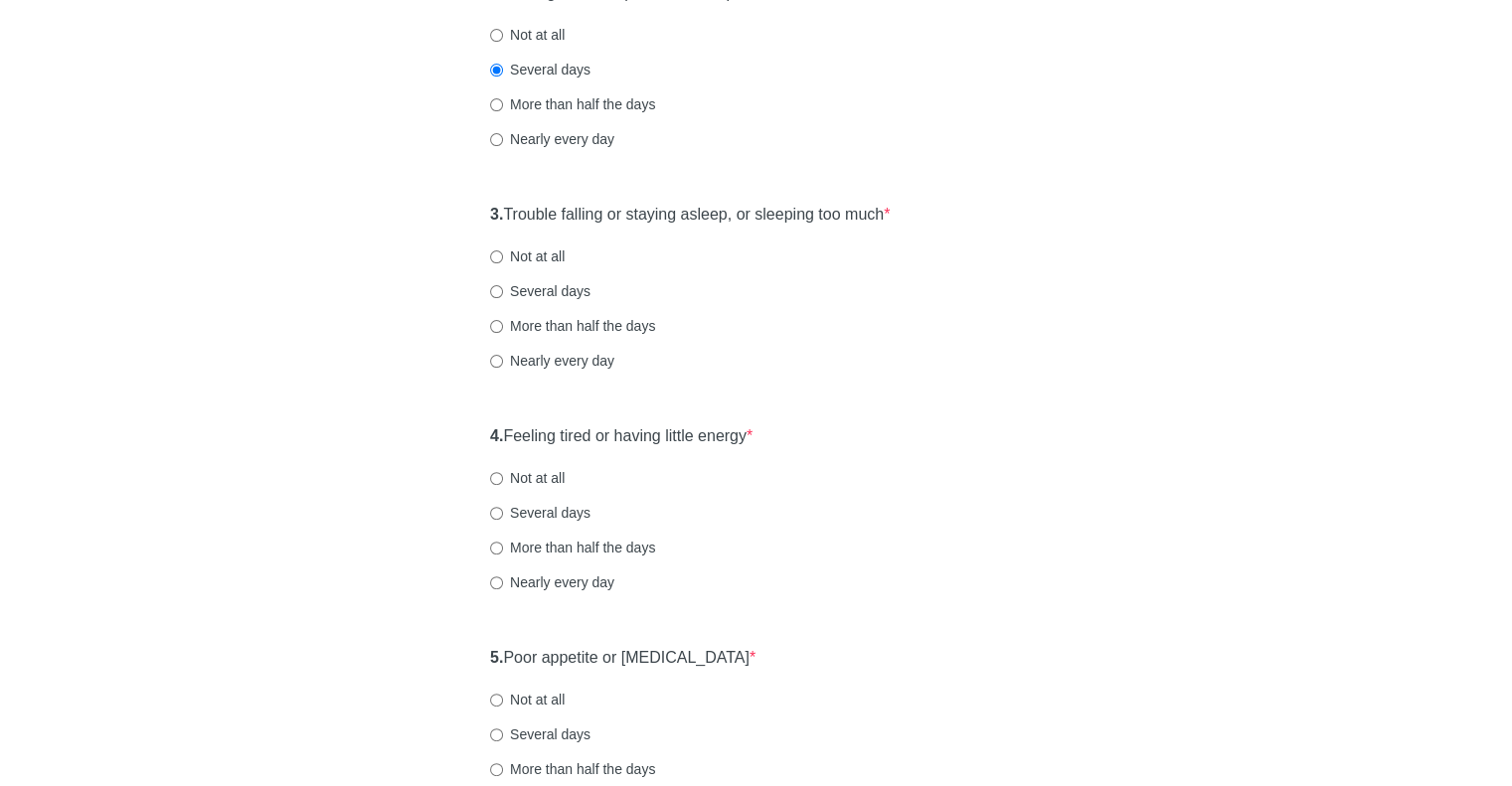 click on "Several days" at bounding box center (540, 291) 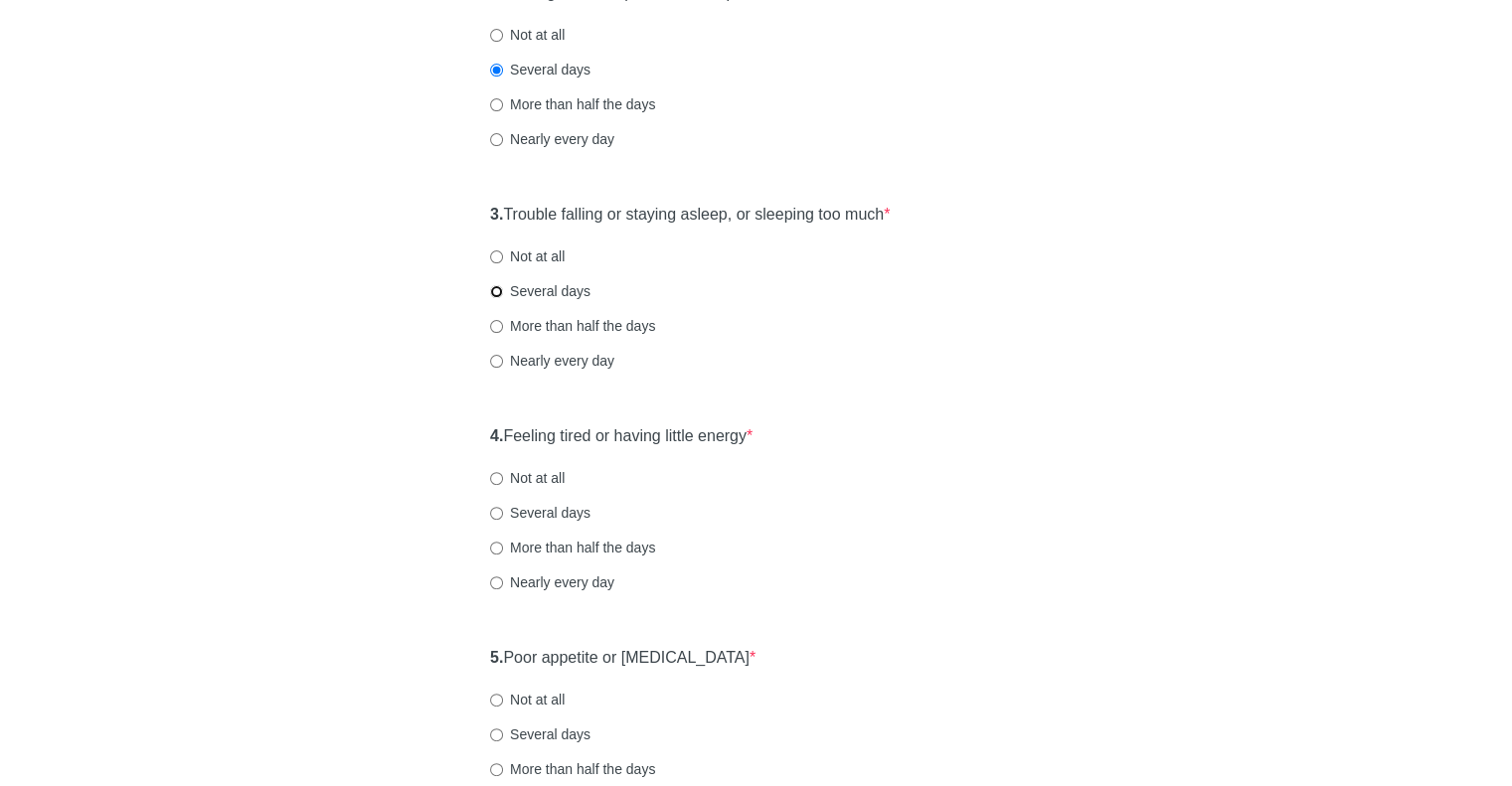 click on "Several days" at bounding box center (496, 291) 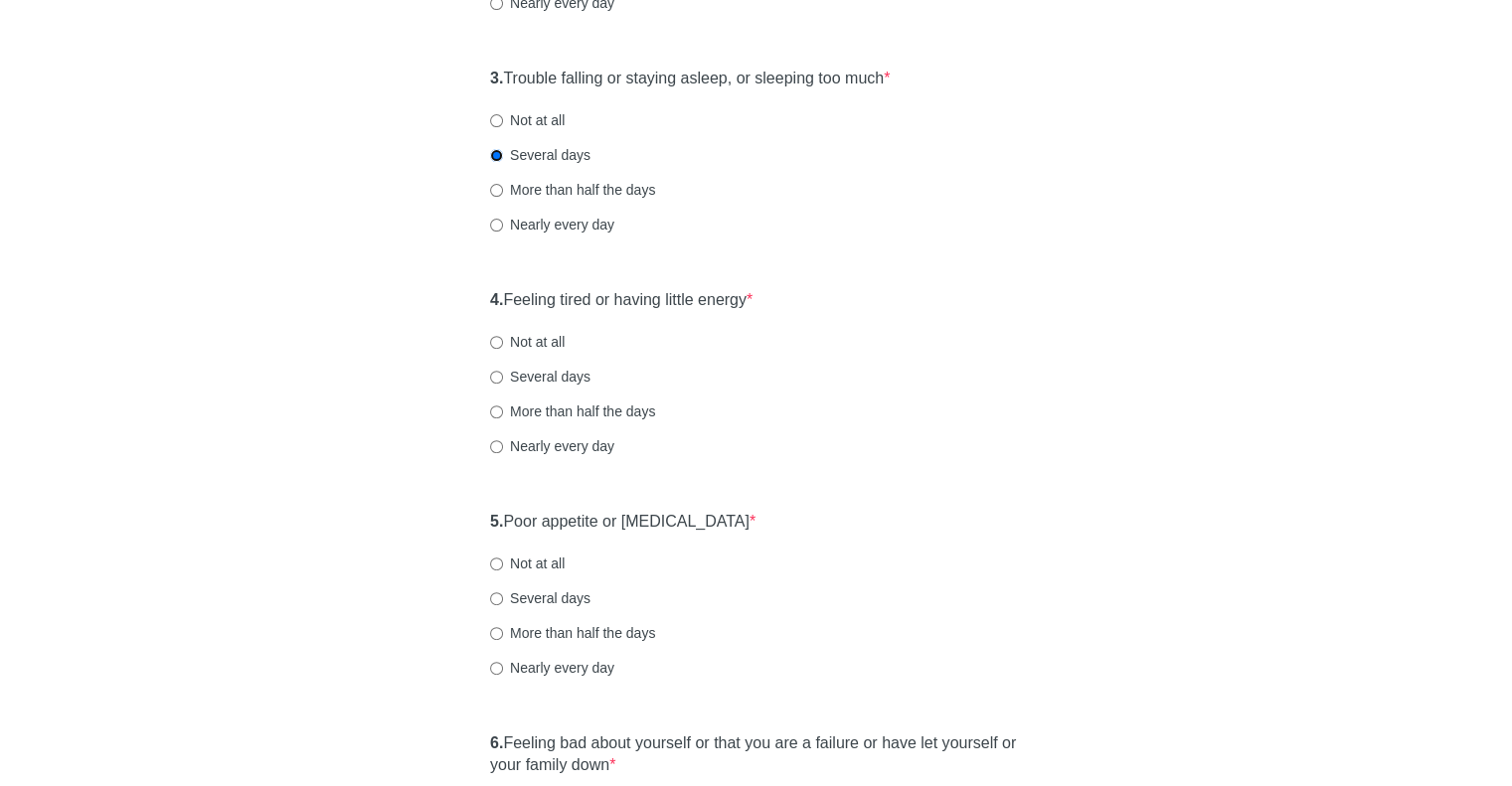 scroll, scrollTop: 662, scrollLeft: 0, axis: vertical 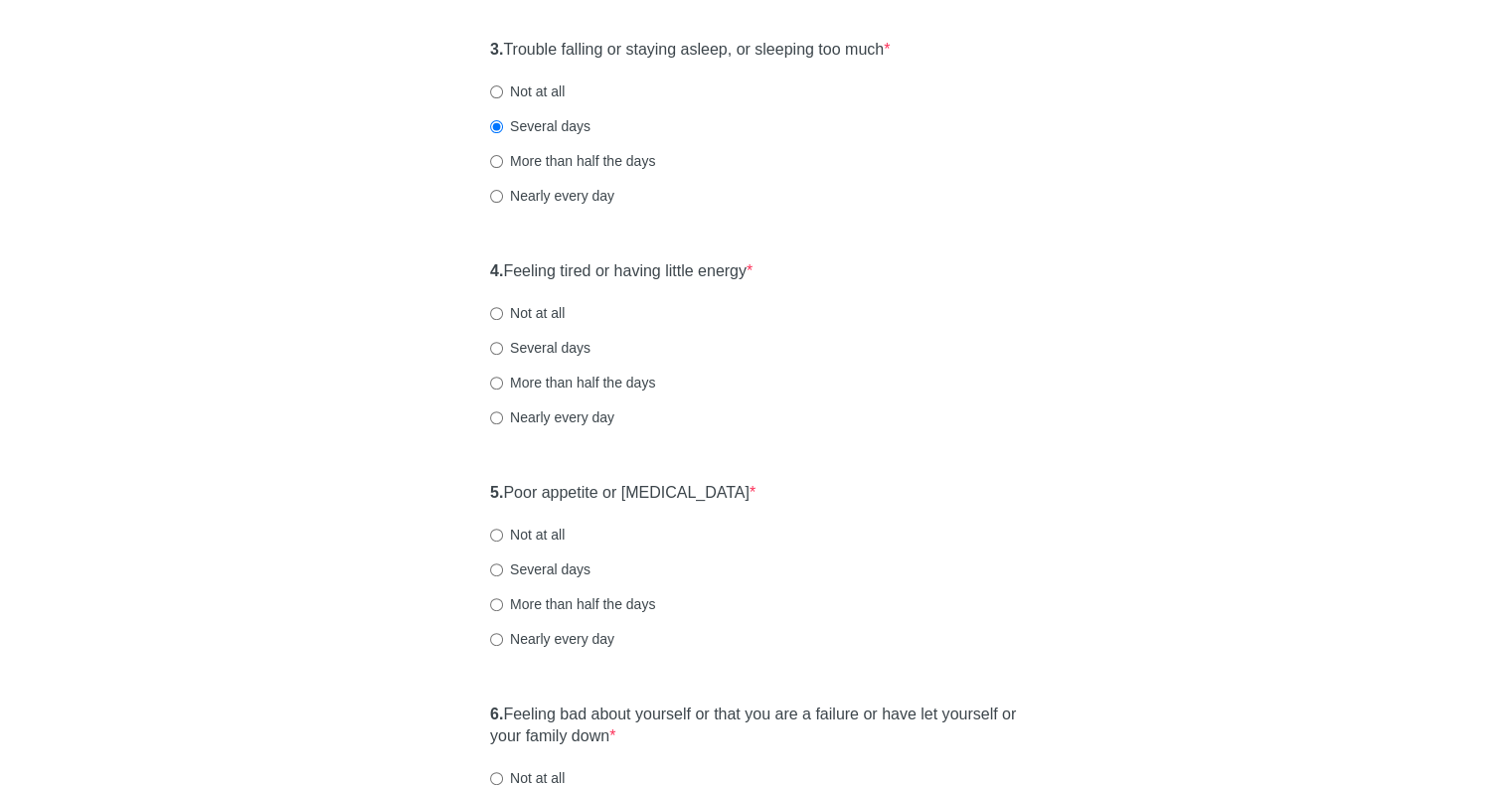 click on "Several days" at bounding box center [540, 348] 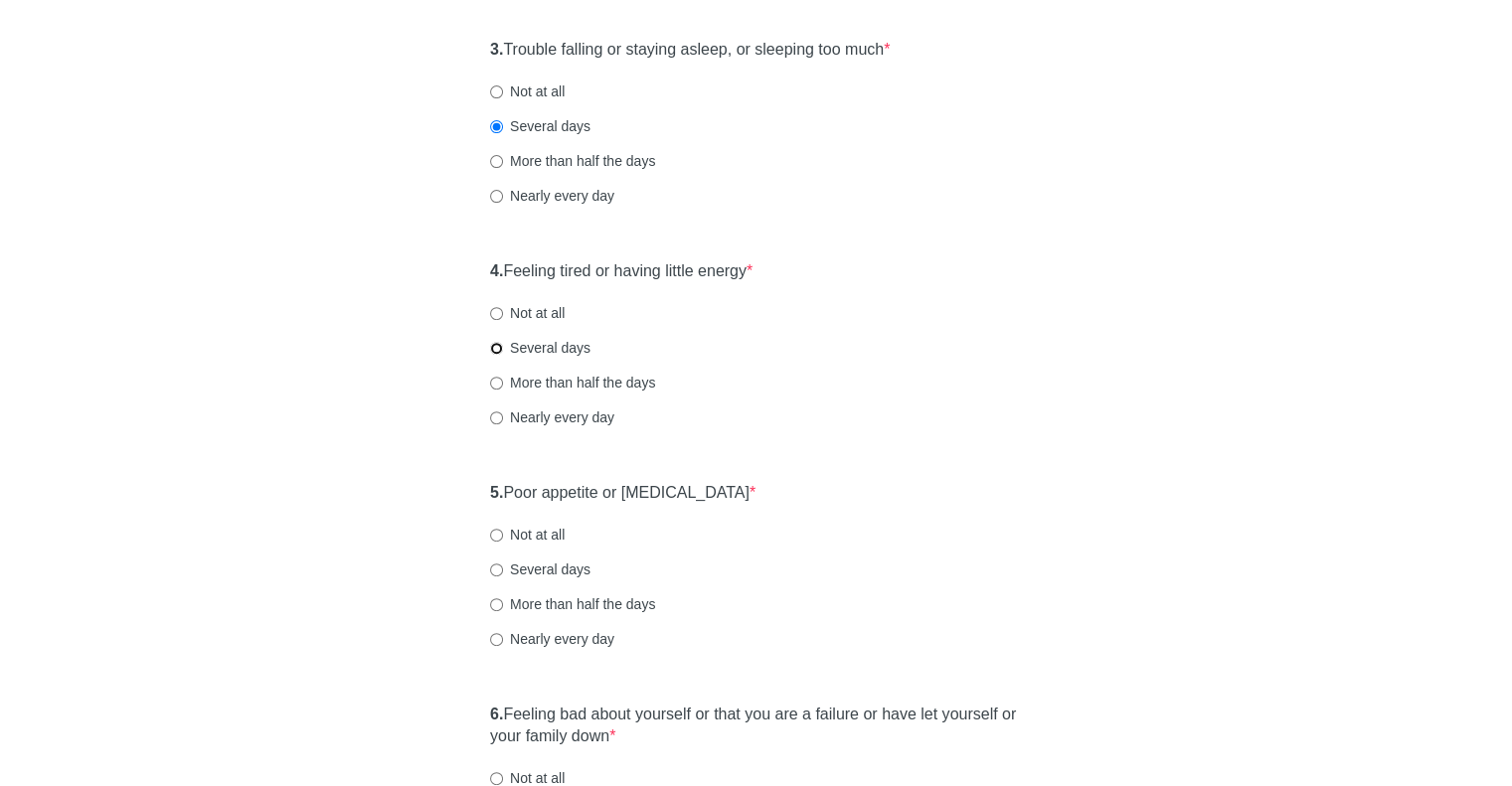 click on "Several days" at bounding box center (496, 348) 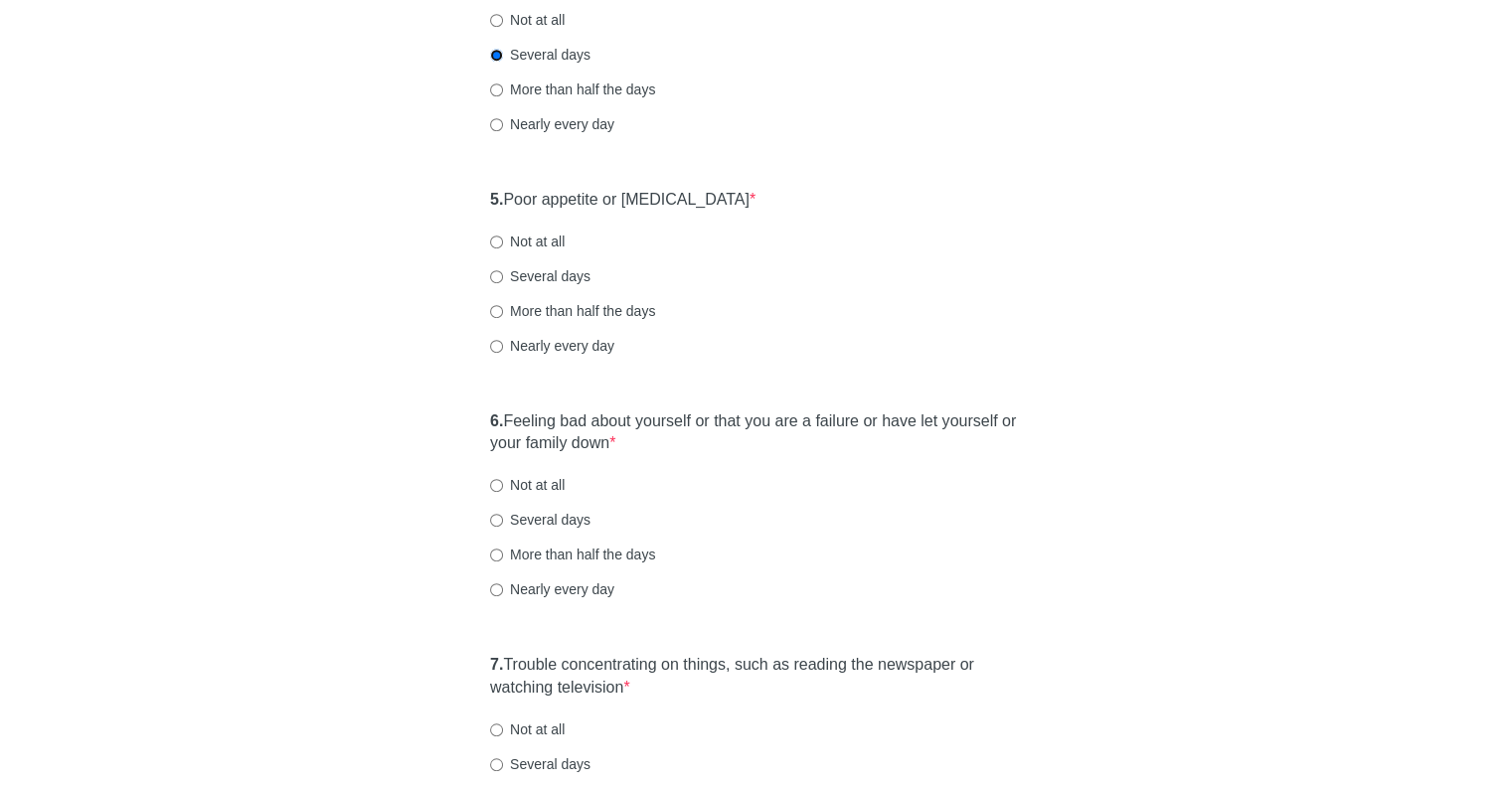 scroll, scrollTop: 994, scrollLeft: 0, axis: vertical 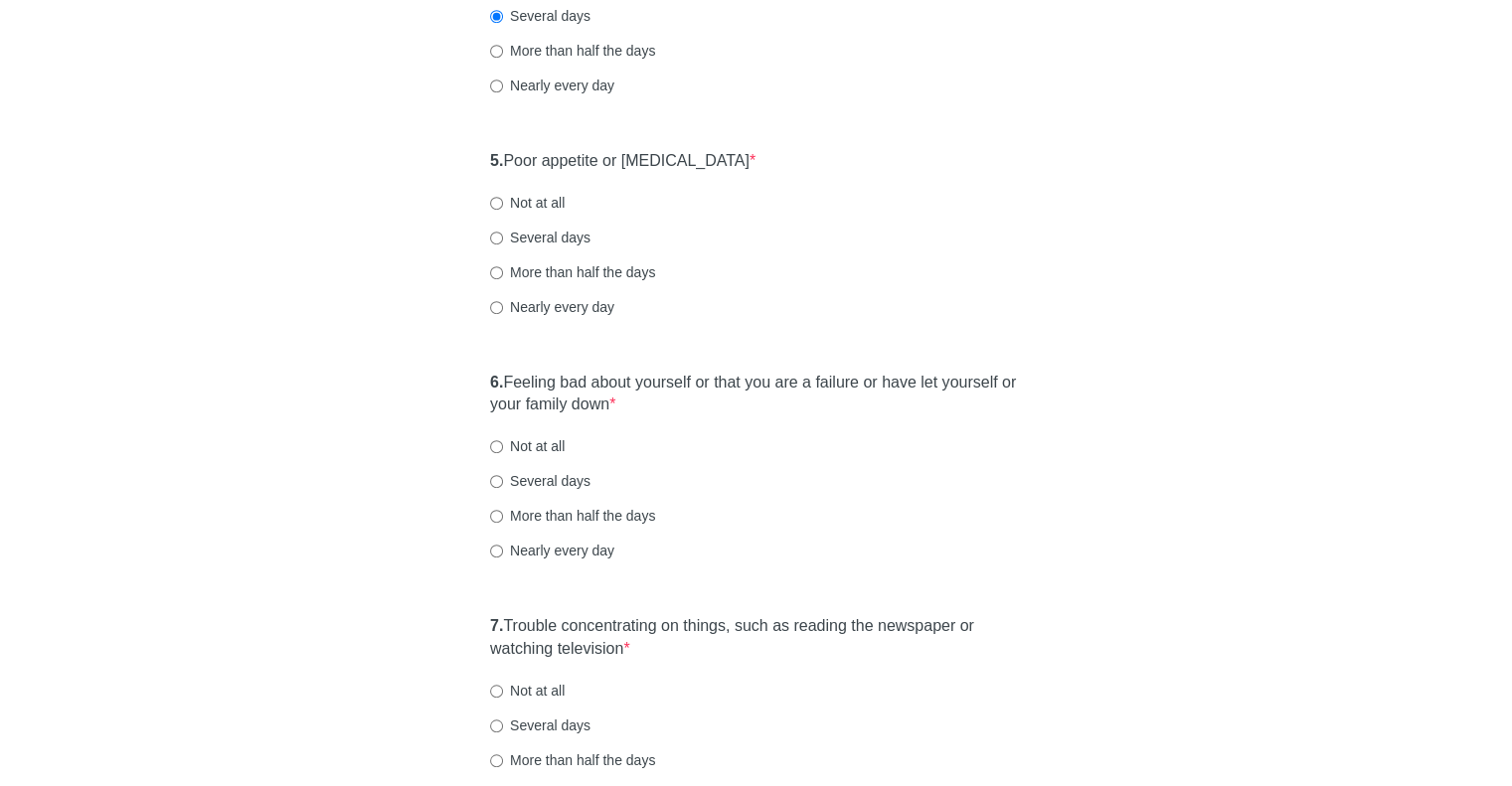 click on "Not at all" at bounding box center (527, 203) 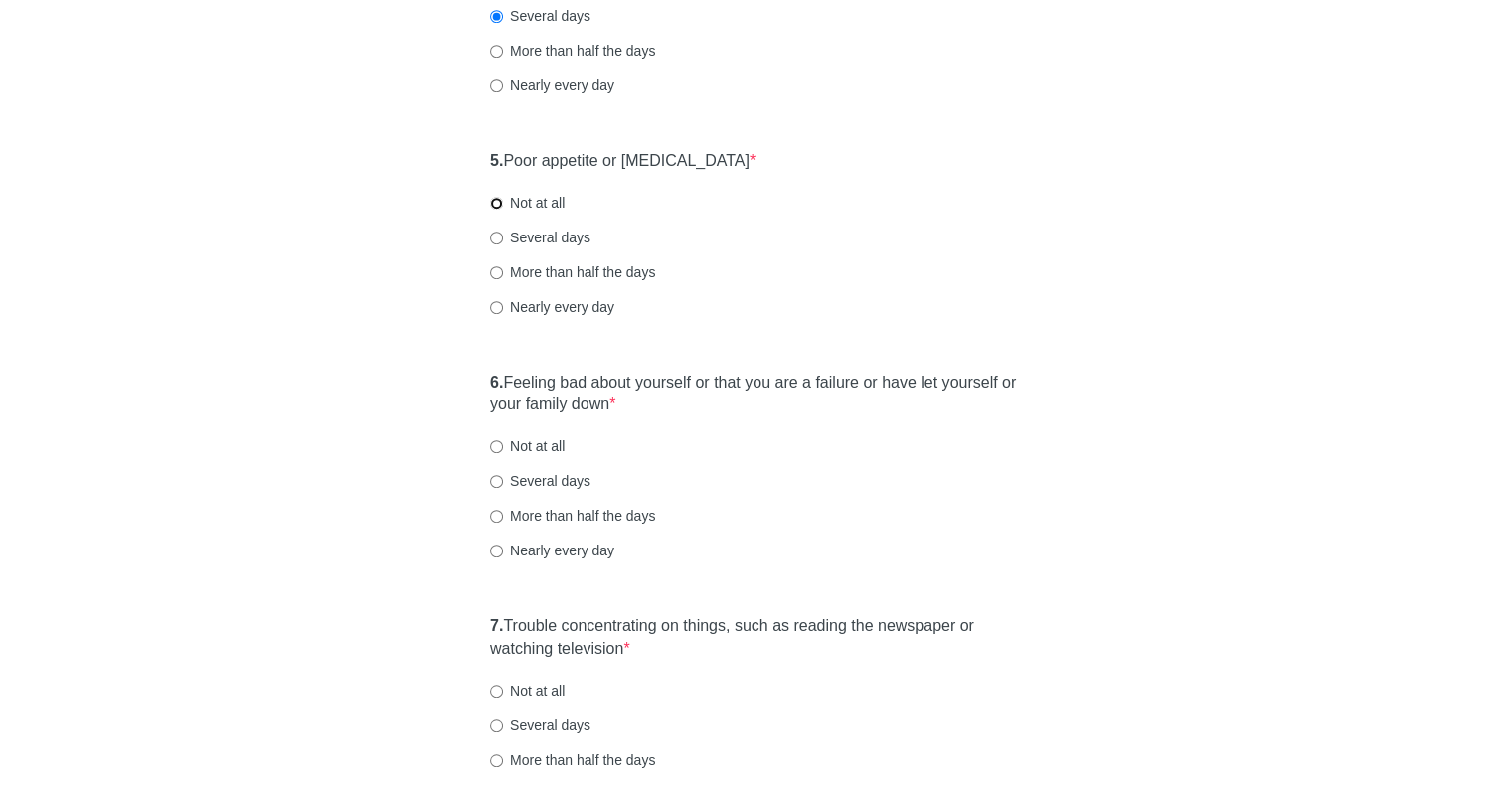 radio on "true" 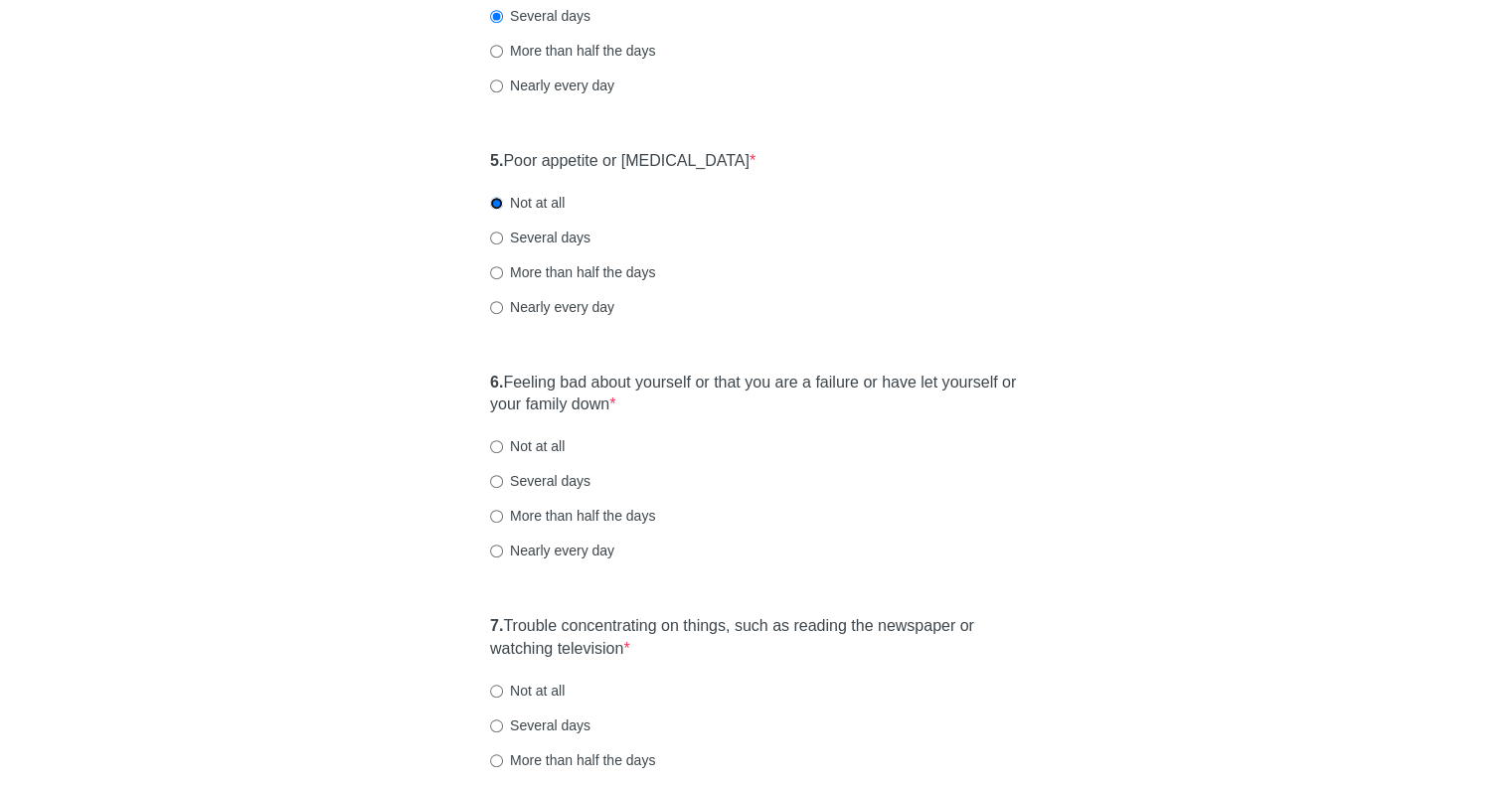 scroll, scrollTop: 1159, scrollLeft: 0, axis: vertical 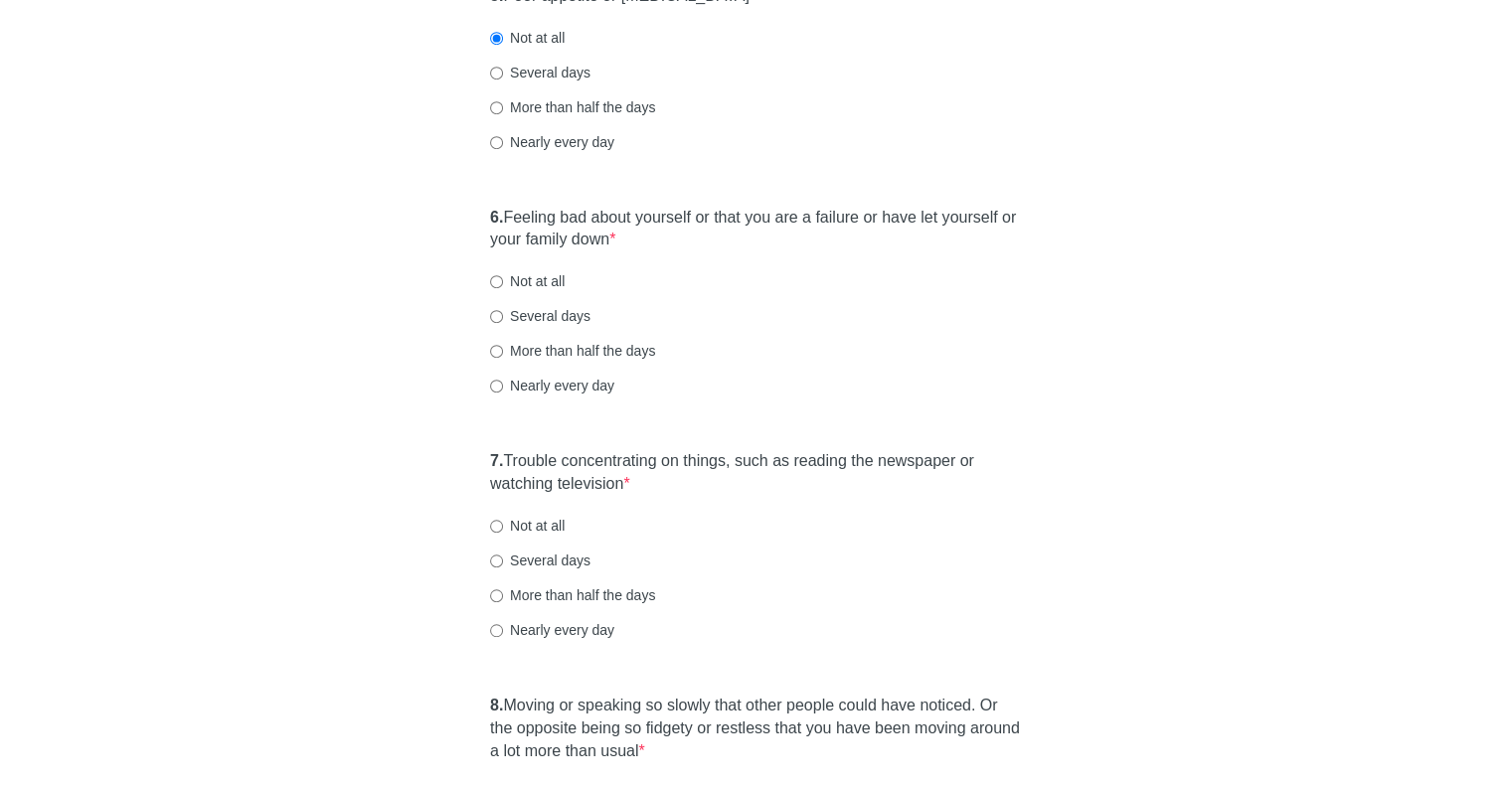 click on "Not at all" at bounding box center (527, 281) 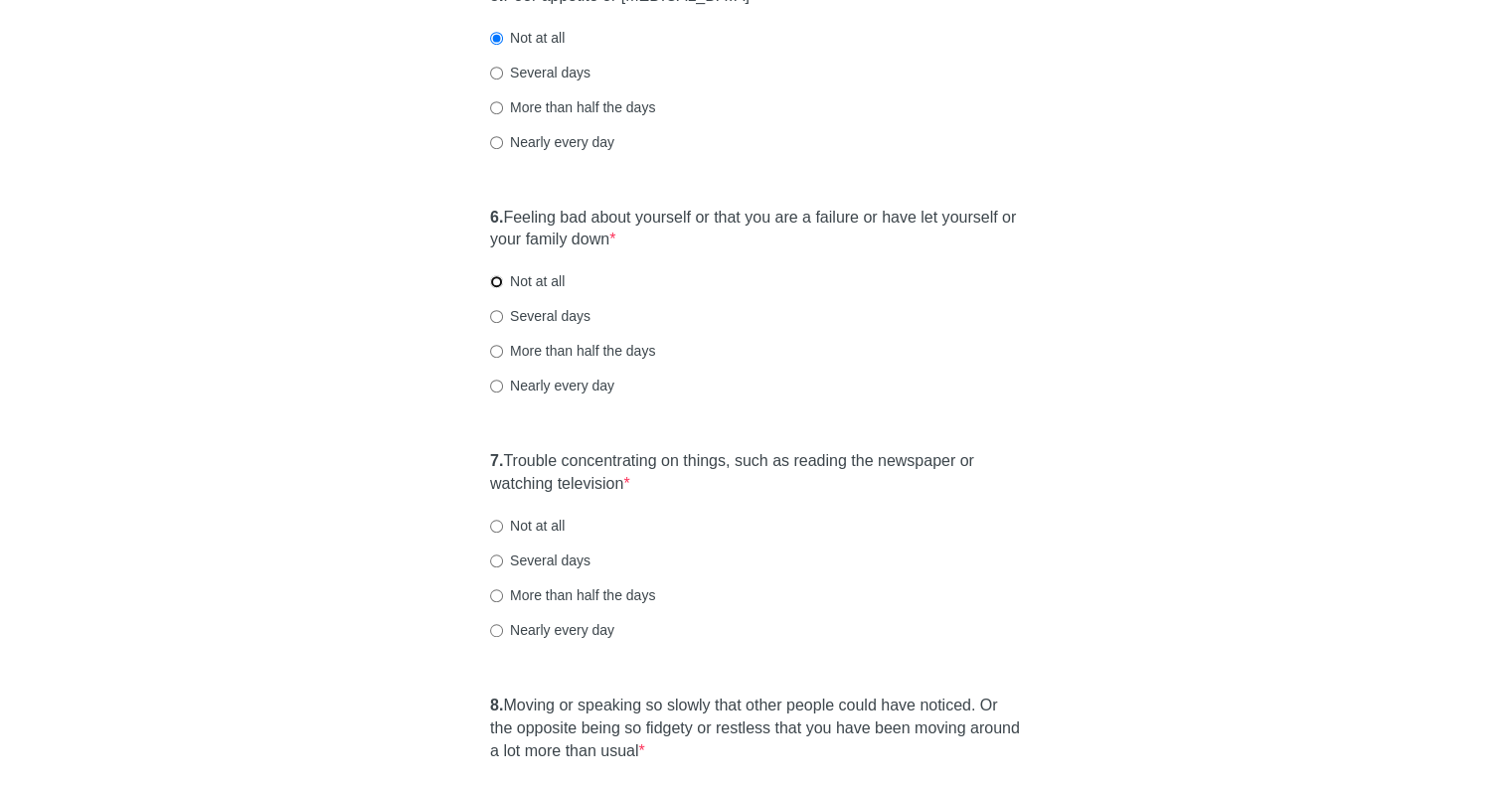click on "Not at all" at bounding box center (496, 281) 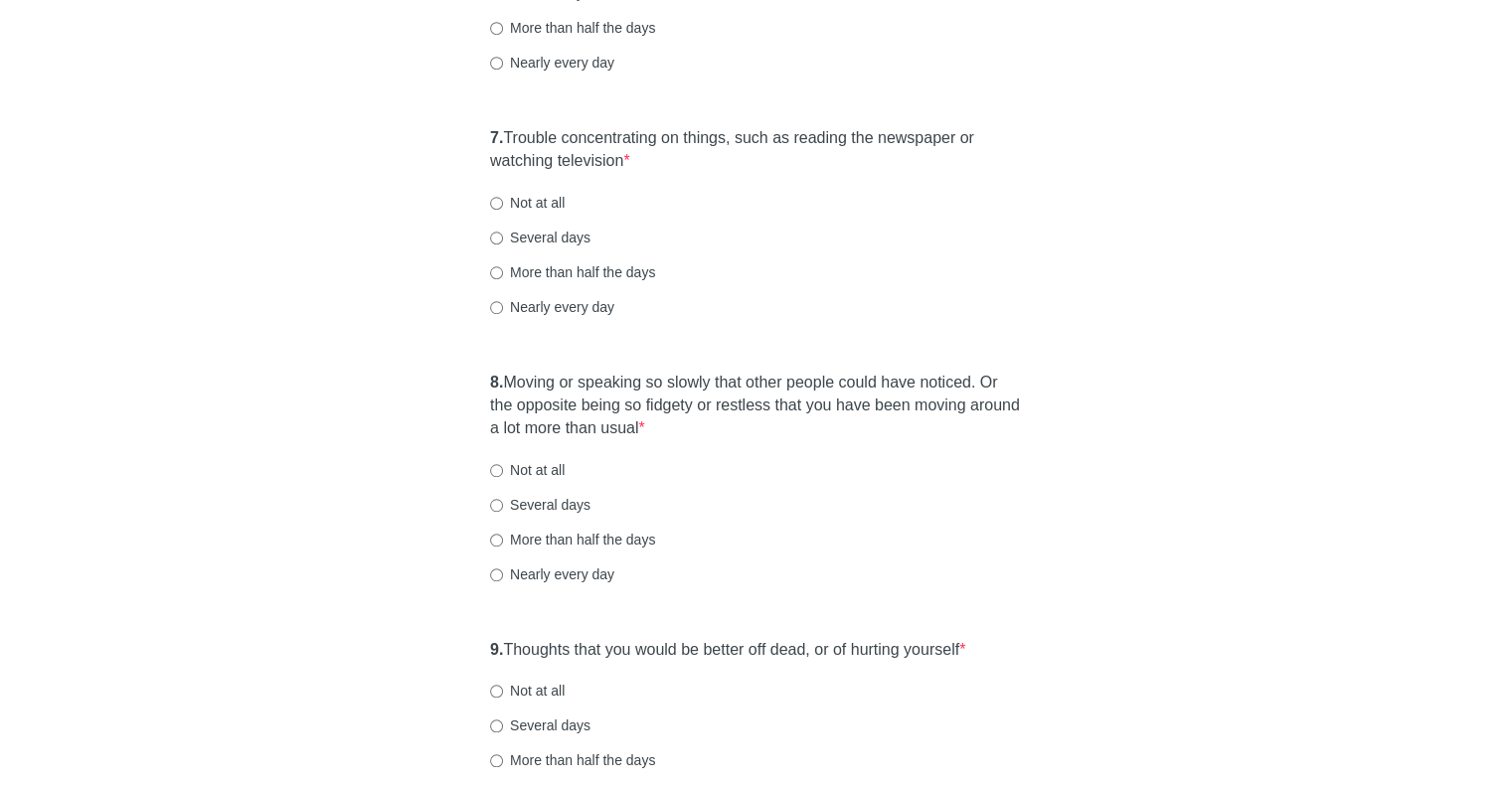 scroll, scrollTop: 1491, scrollLeft: 0, axis: vertical 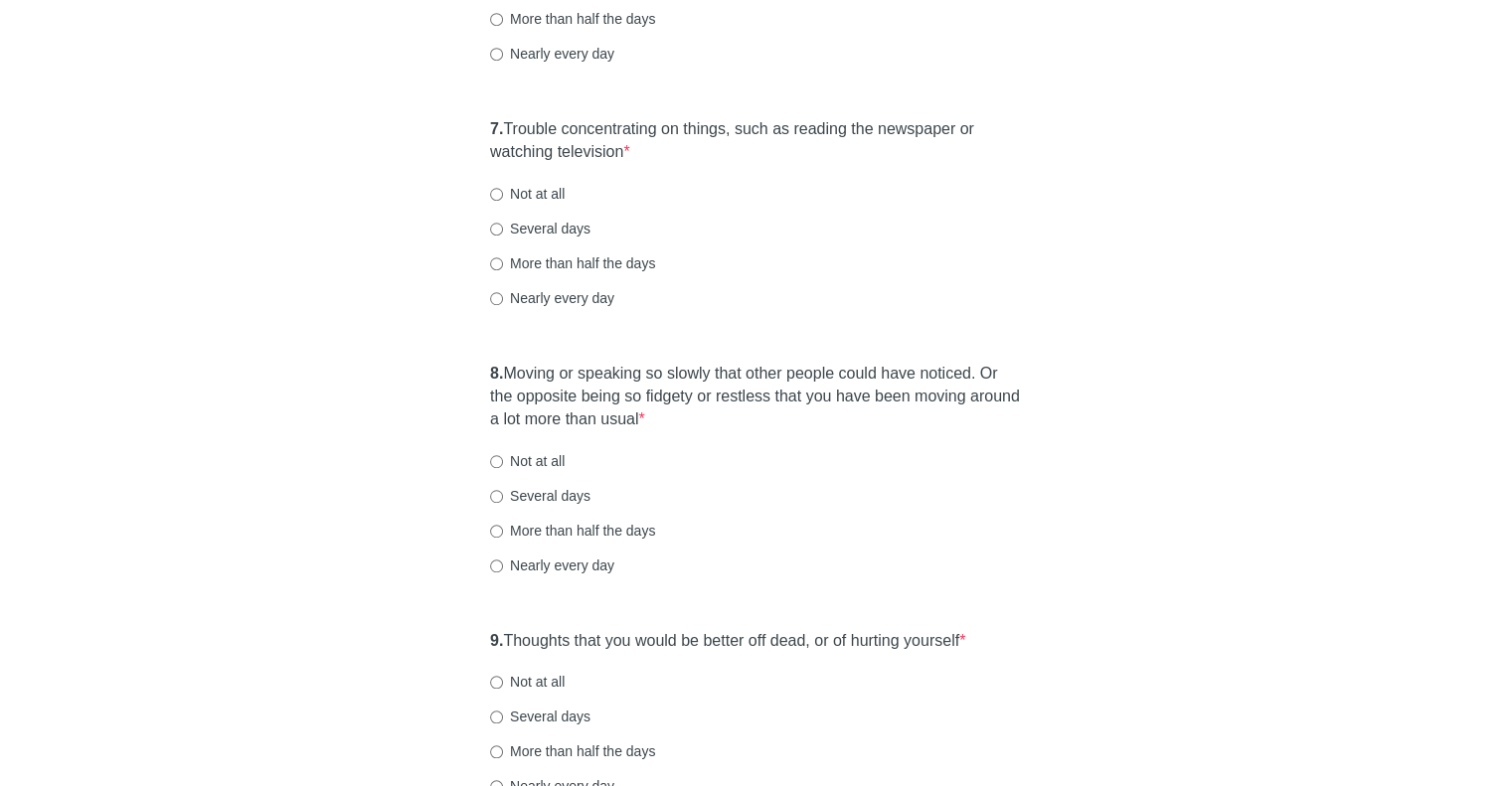 click on "Several days" at bounding box center [540, 229] 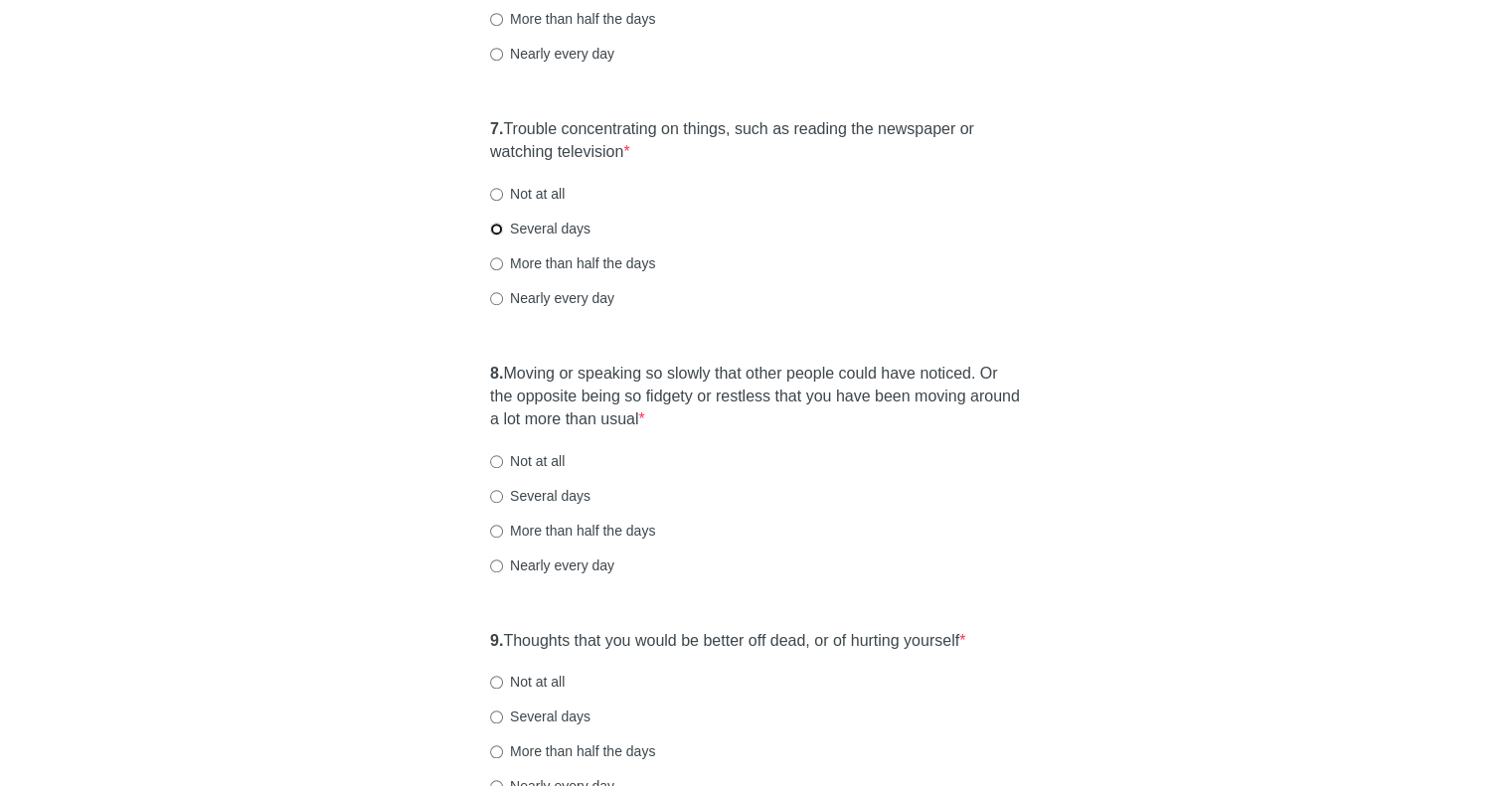 radio on "true" 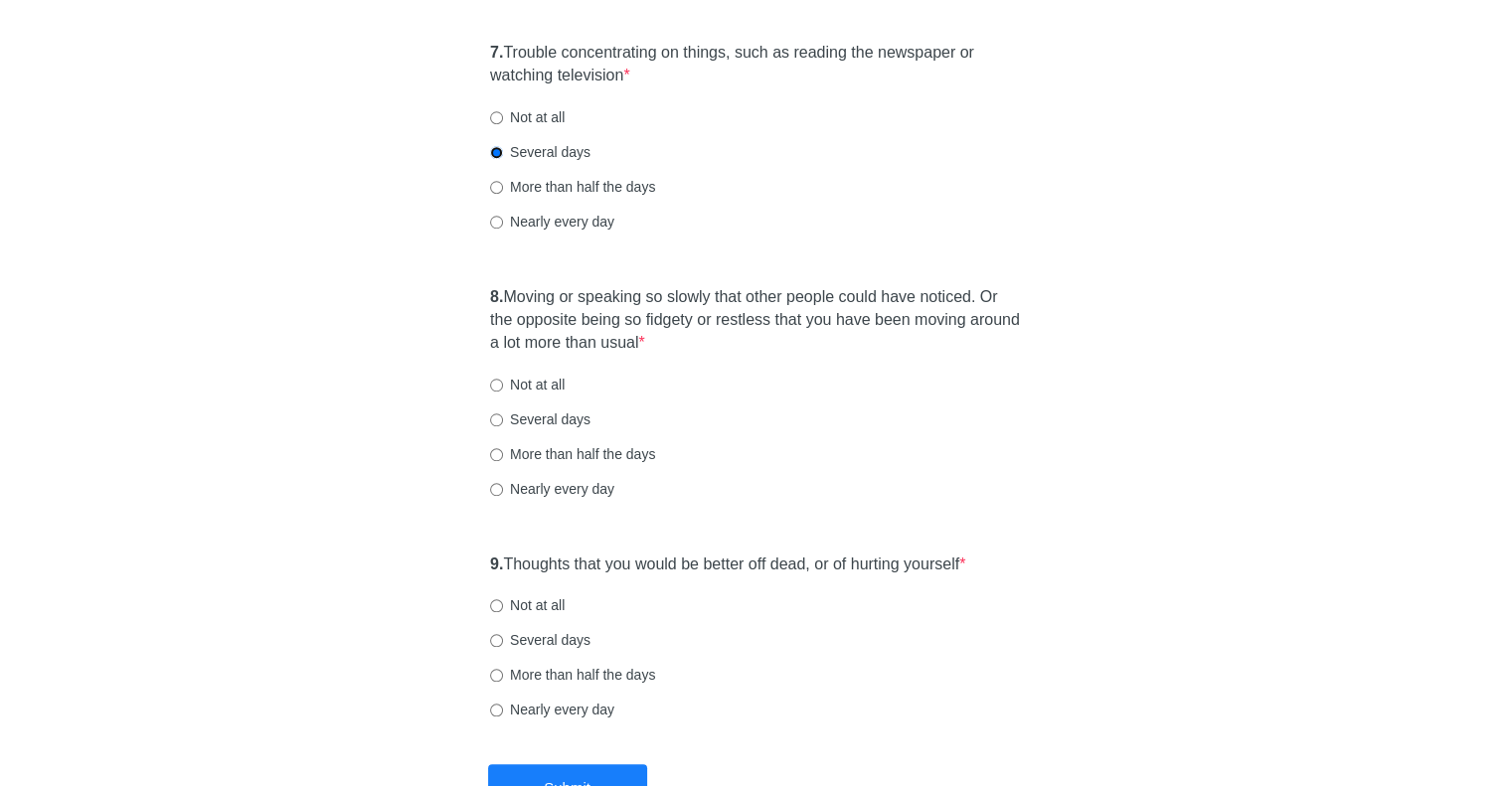 scroll, scrollTop: 1655, scrollLeft: 0, axis: vertical 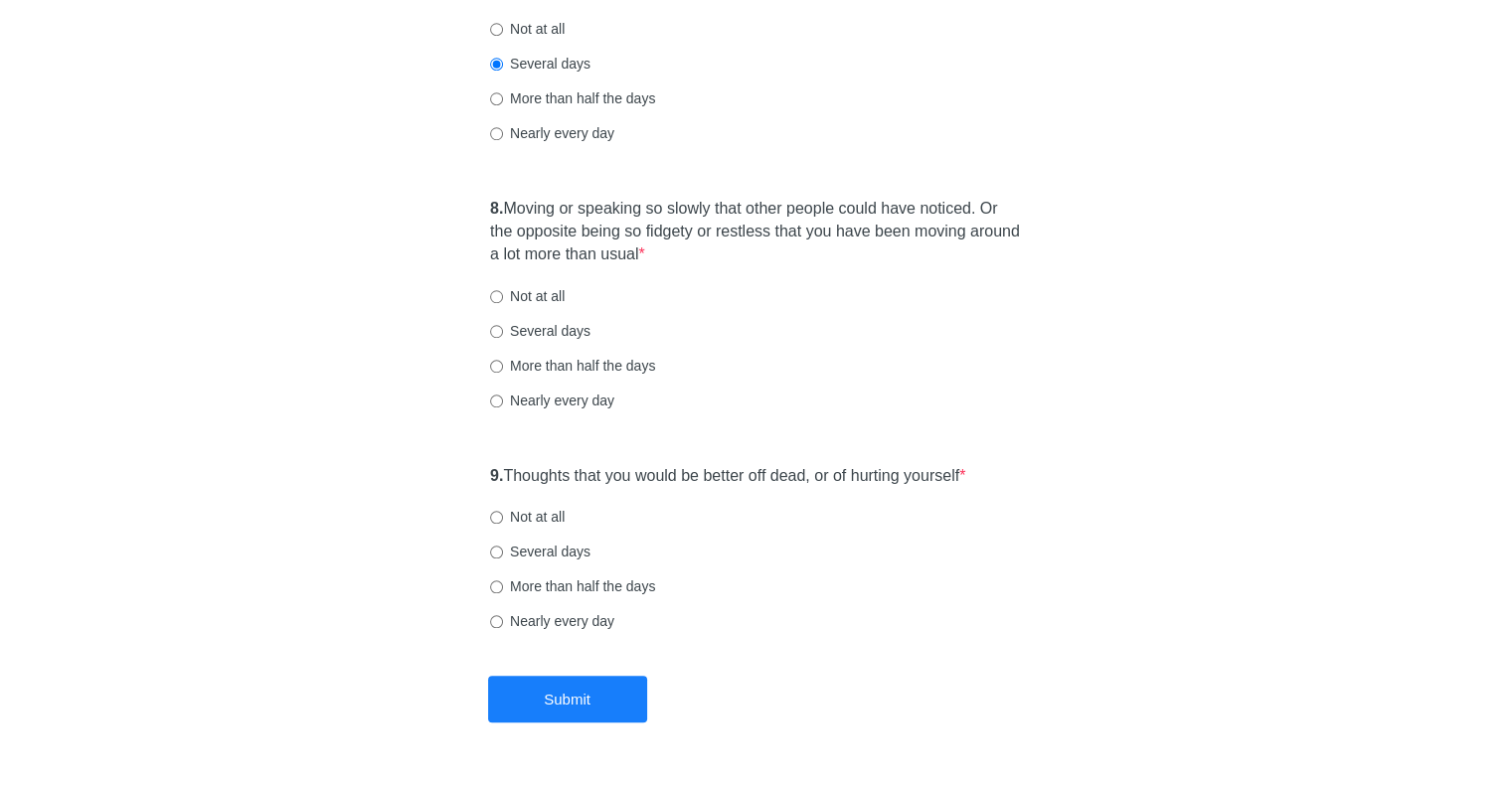 click on "Not at all" at bounding box center (527, 296) 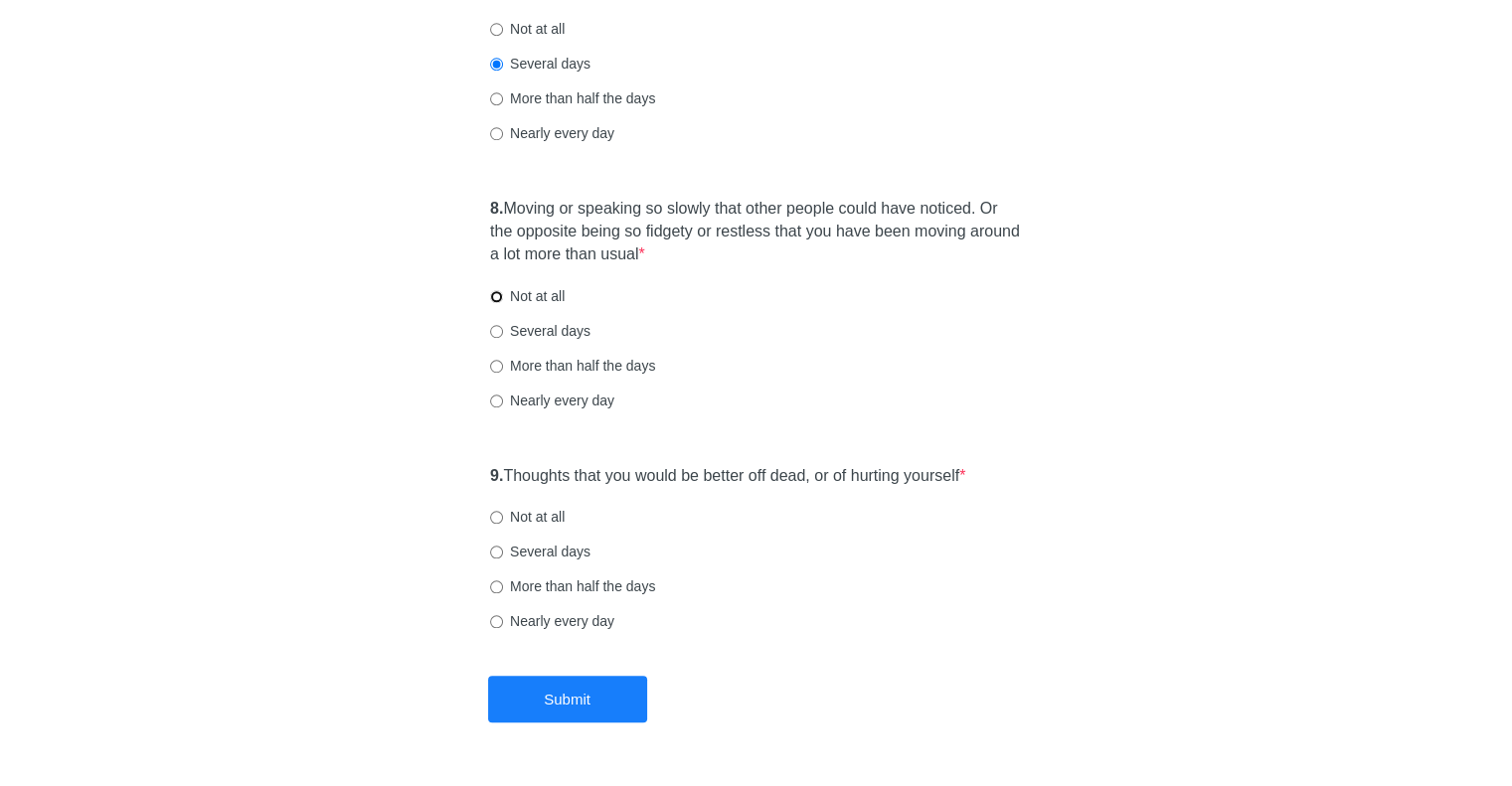 click on "Not at all" at bounding box center (496, 296) 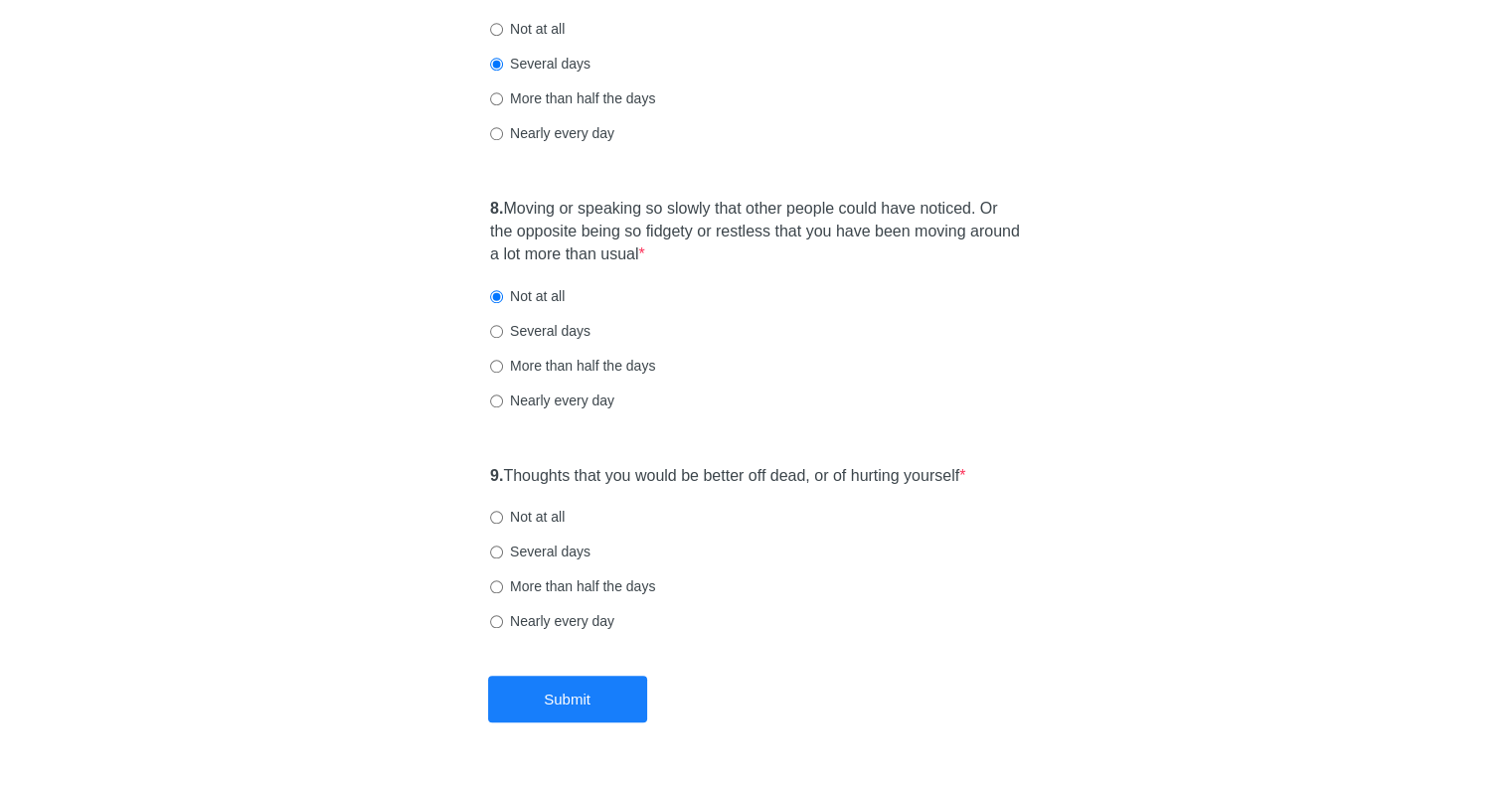 click on "Not at all" at bounding box center (527, 517) 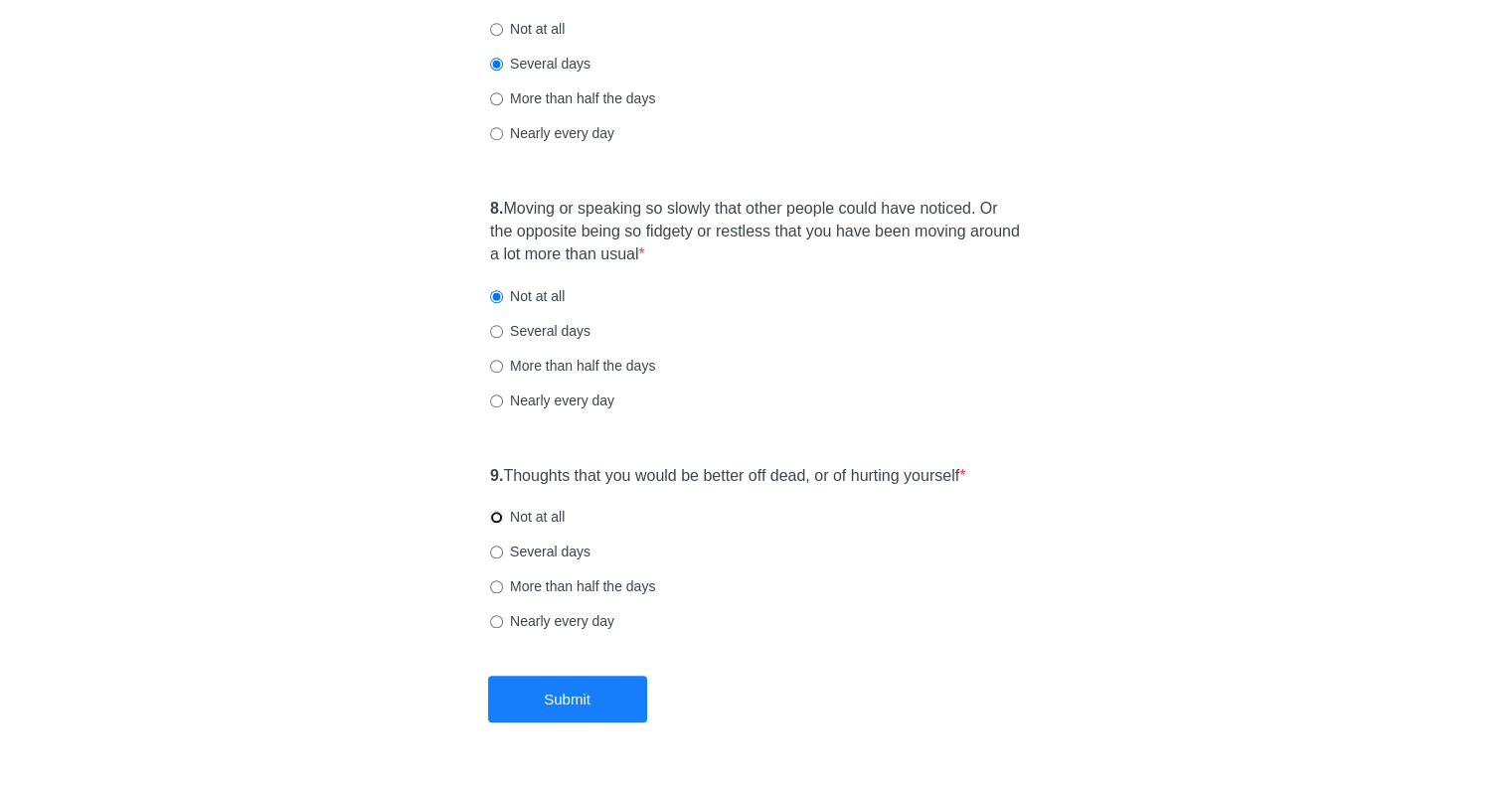 click on "Not at all" at bounding box center (496, 517) 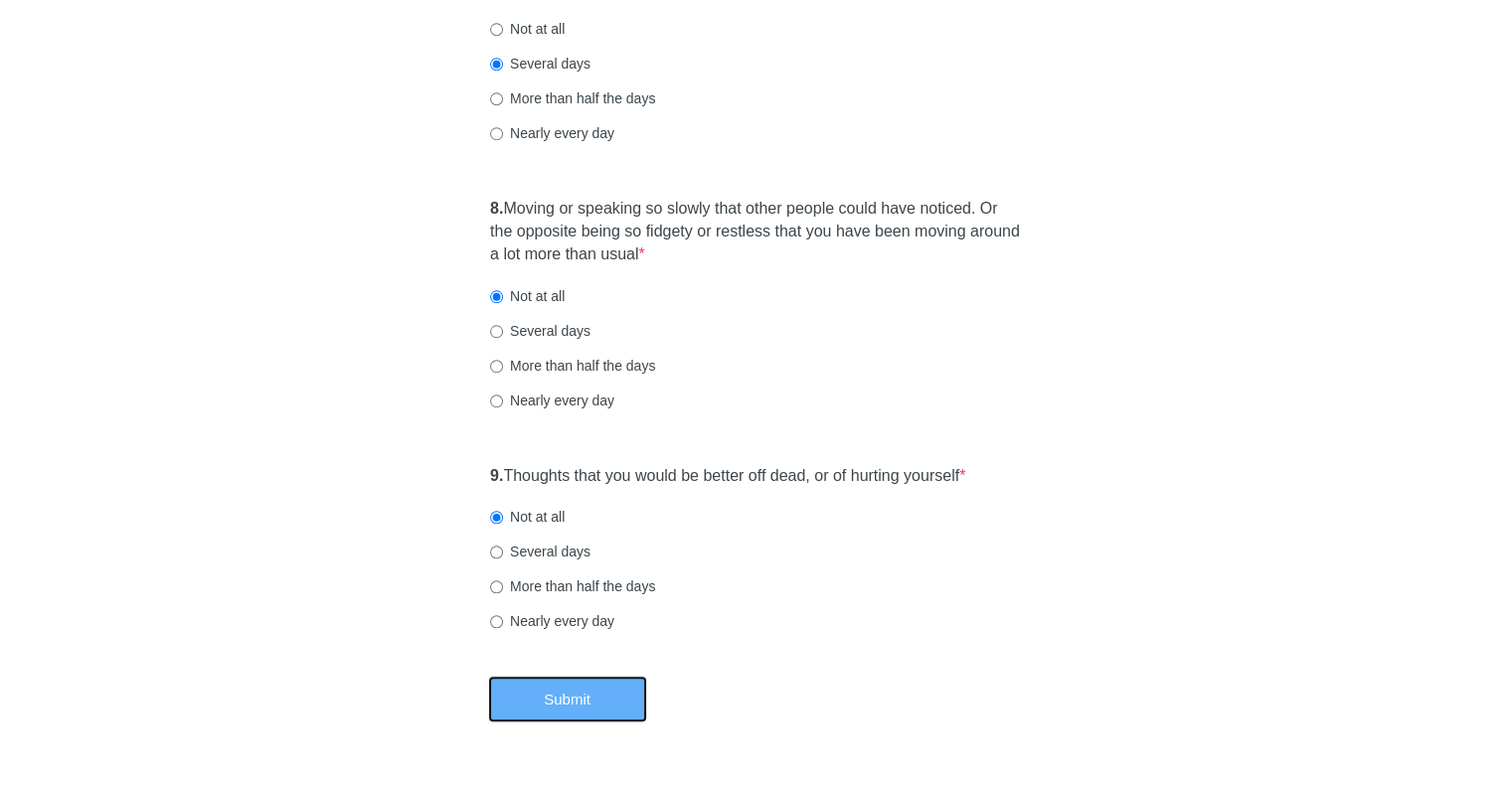 click on "Submit" at bounding box center [568, 699] 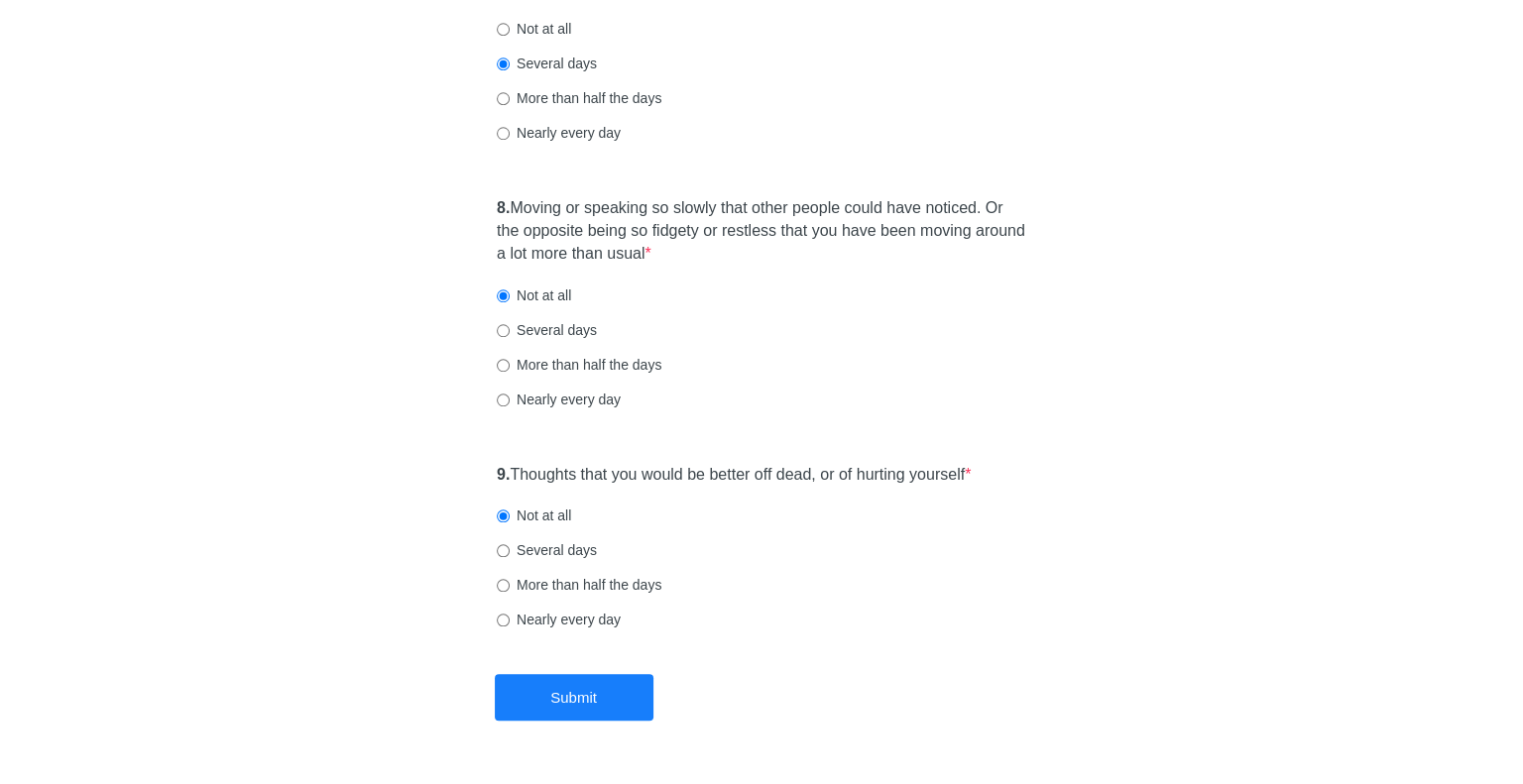 scroll, scrollTop: 0, scrollLeft: 0, axis: both 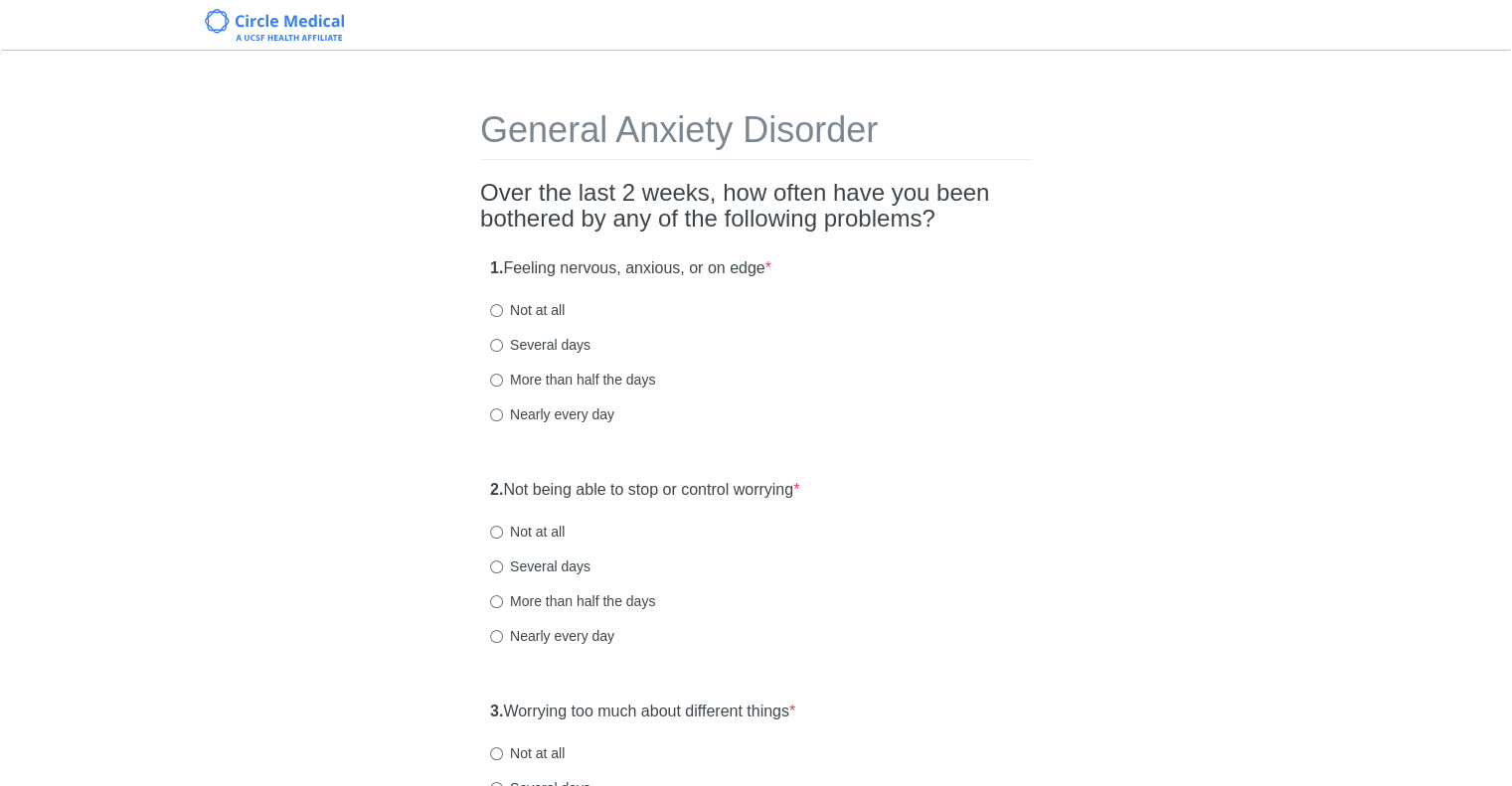 click on "Several days" at bounding box center [540, 345] 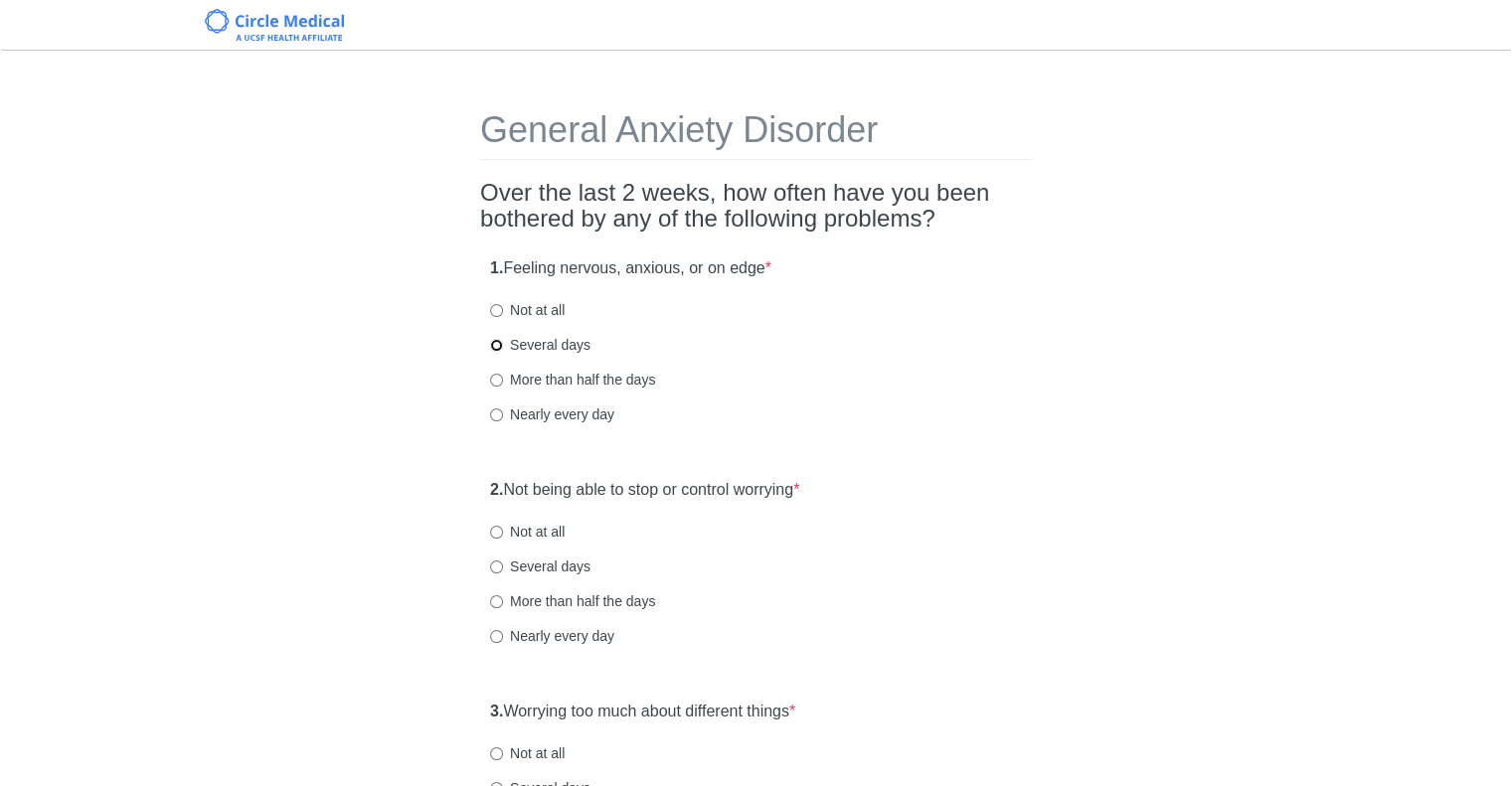 radio on "true" 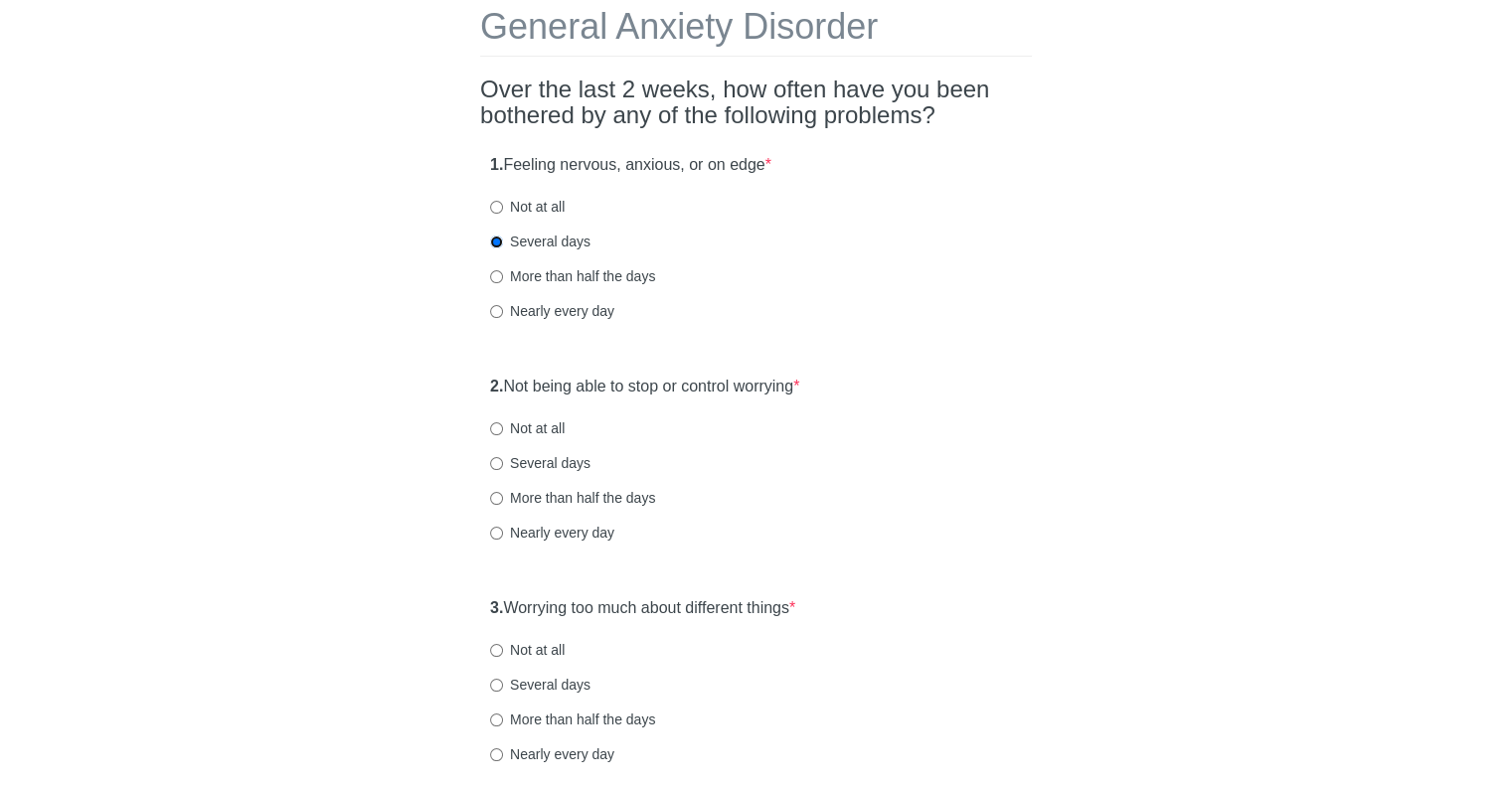 scroll, scrollTop: 165, scrollLeft: 0, axis: vertical 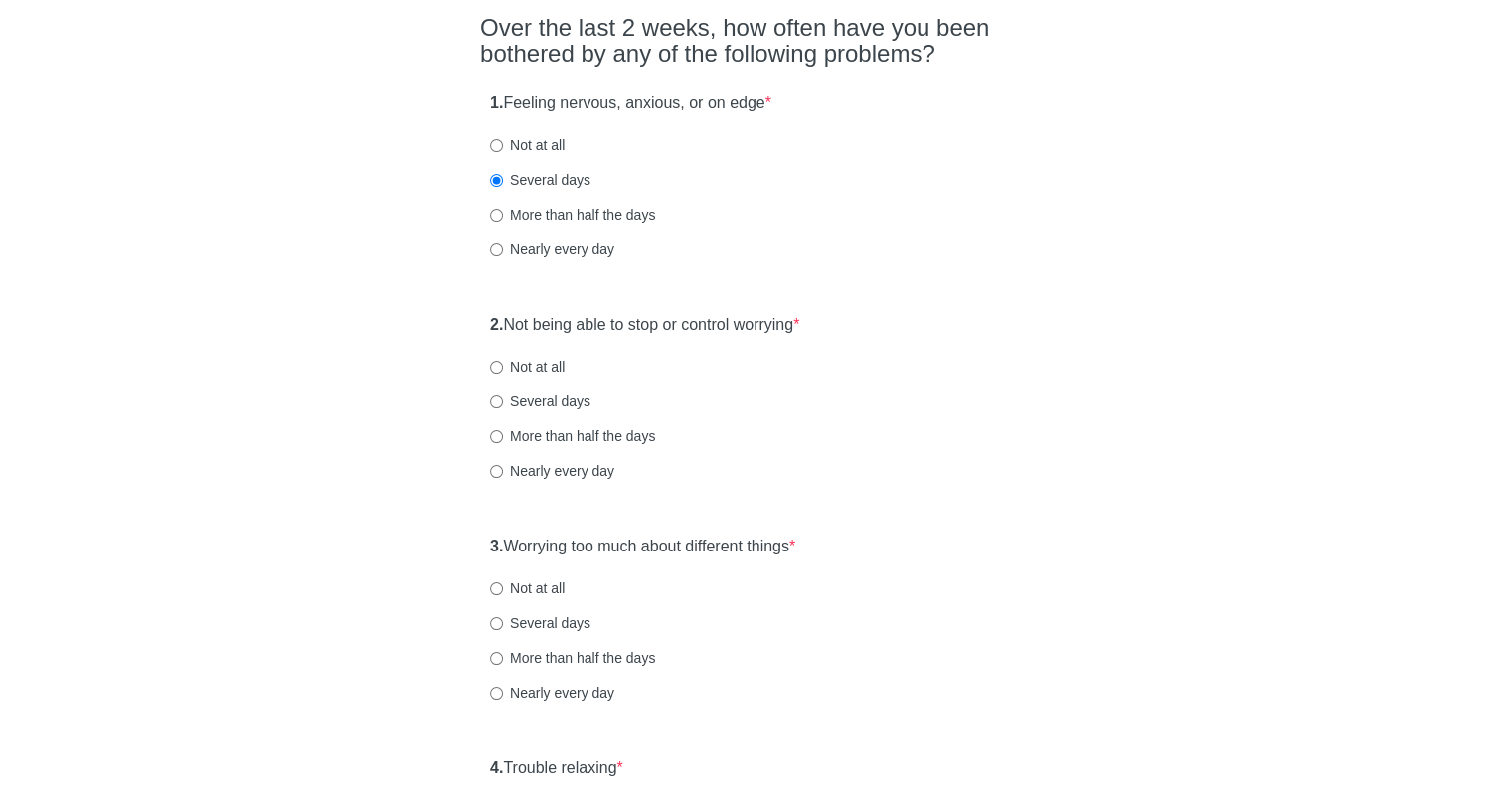 click on "Not at all" at bounding box center (527, 367) 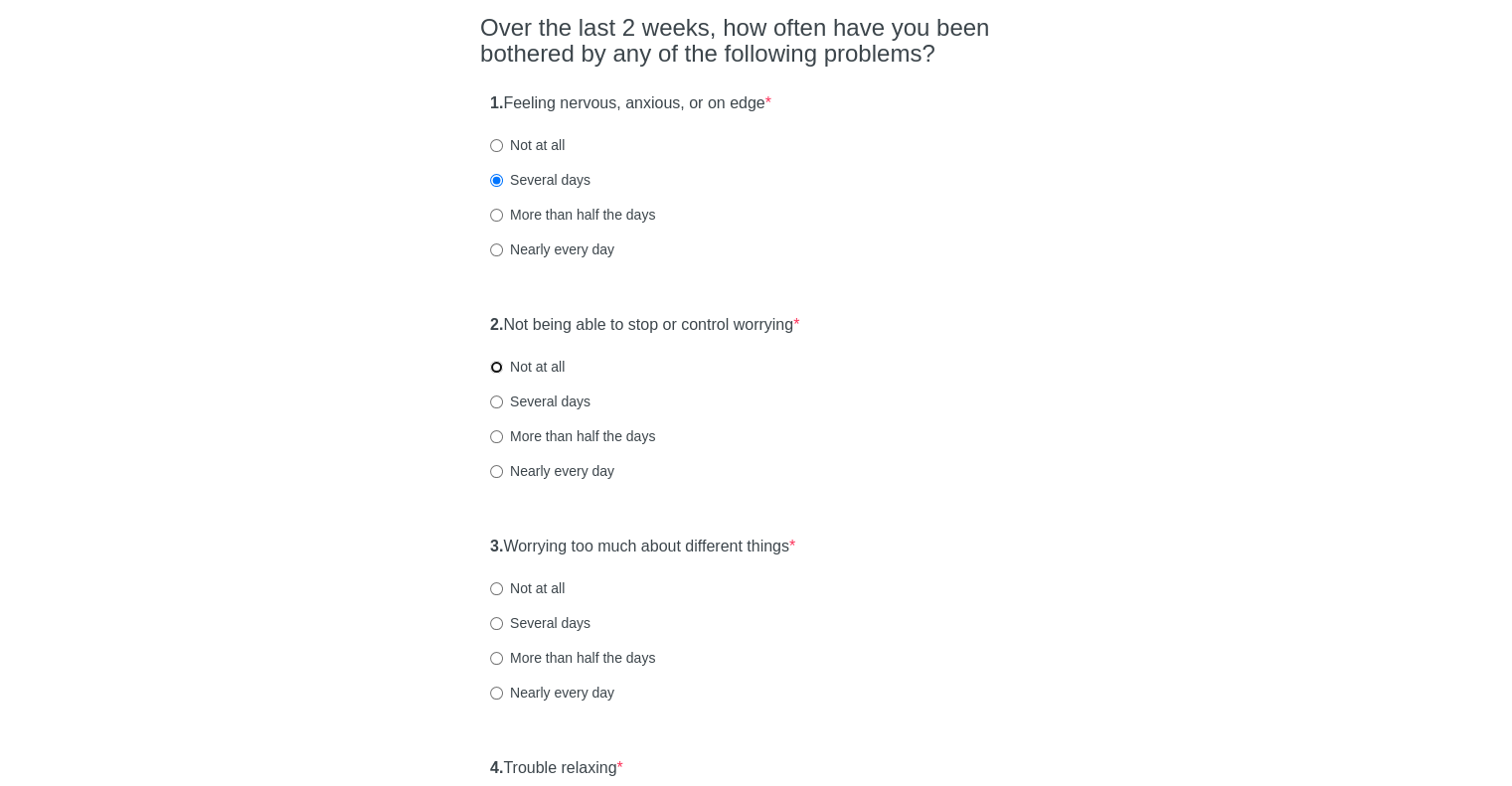 radio on "true" 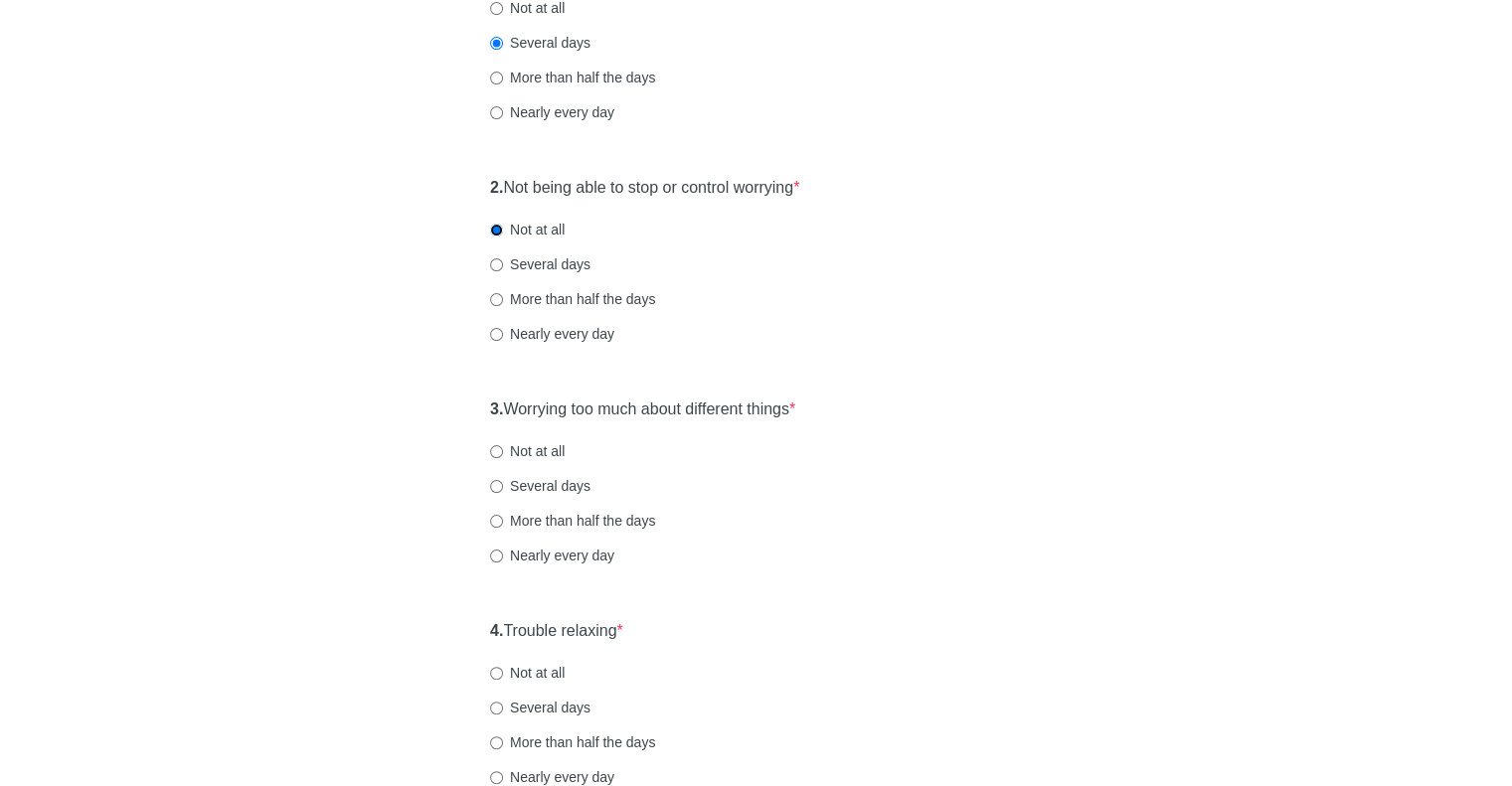 scroll, scrollTop: 331, scrollLeft: 0, axis: vertical 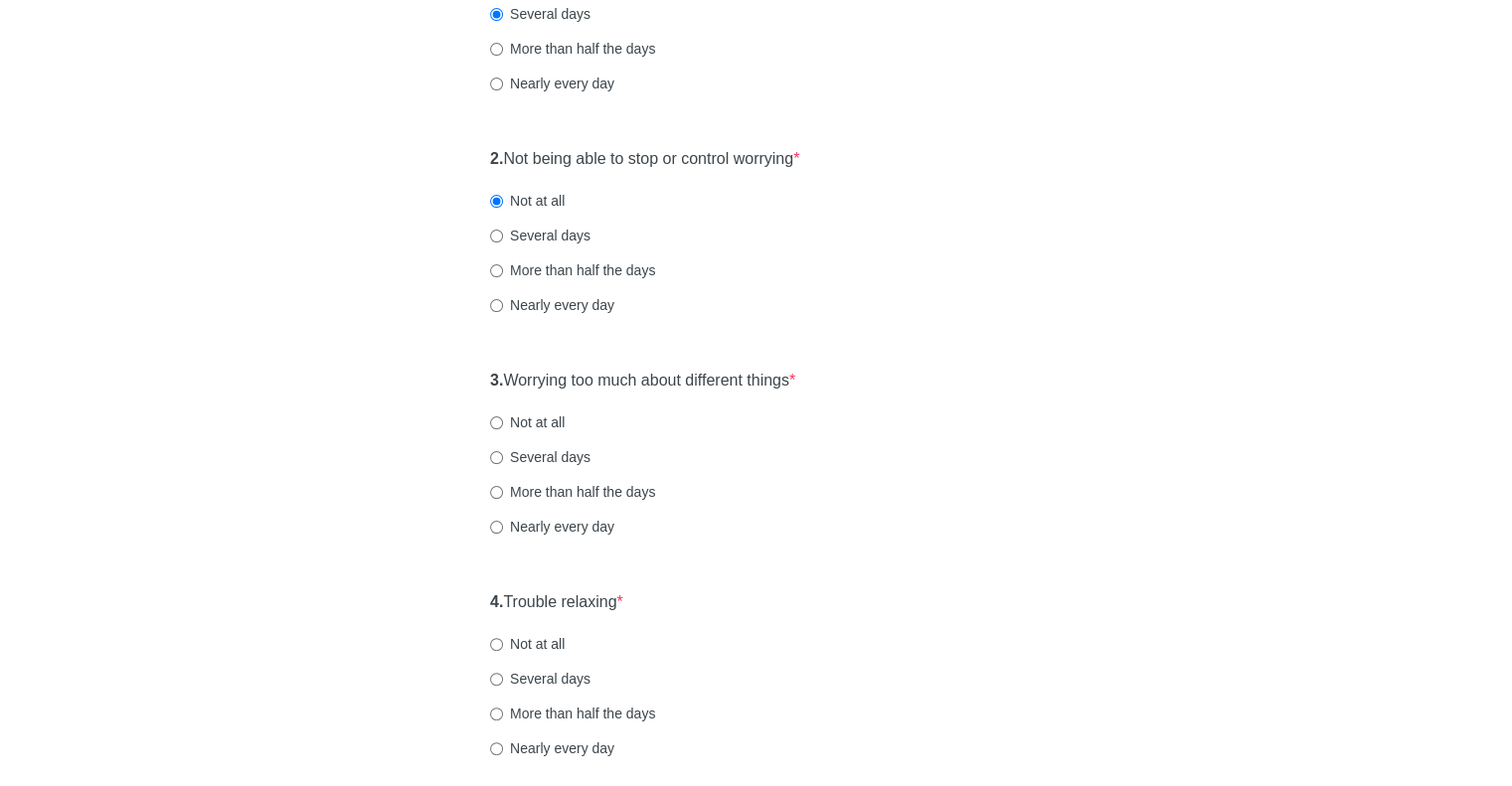 click on "Several days" at bounding box center (540, 457) 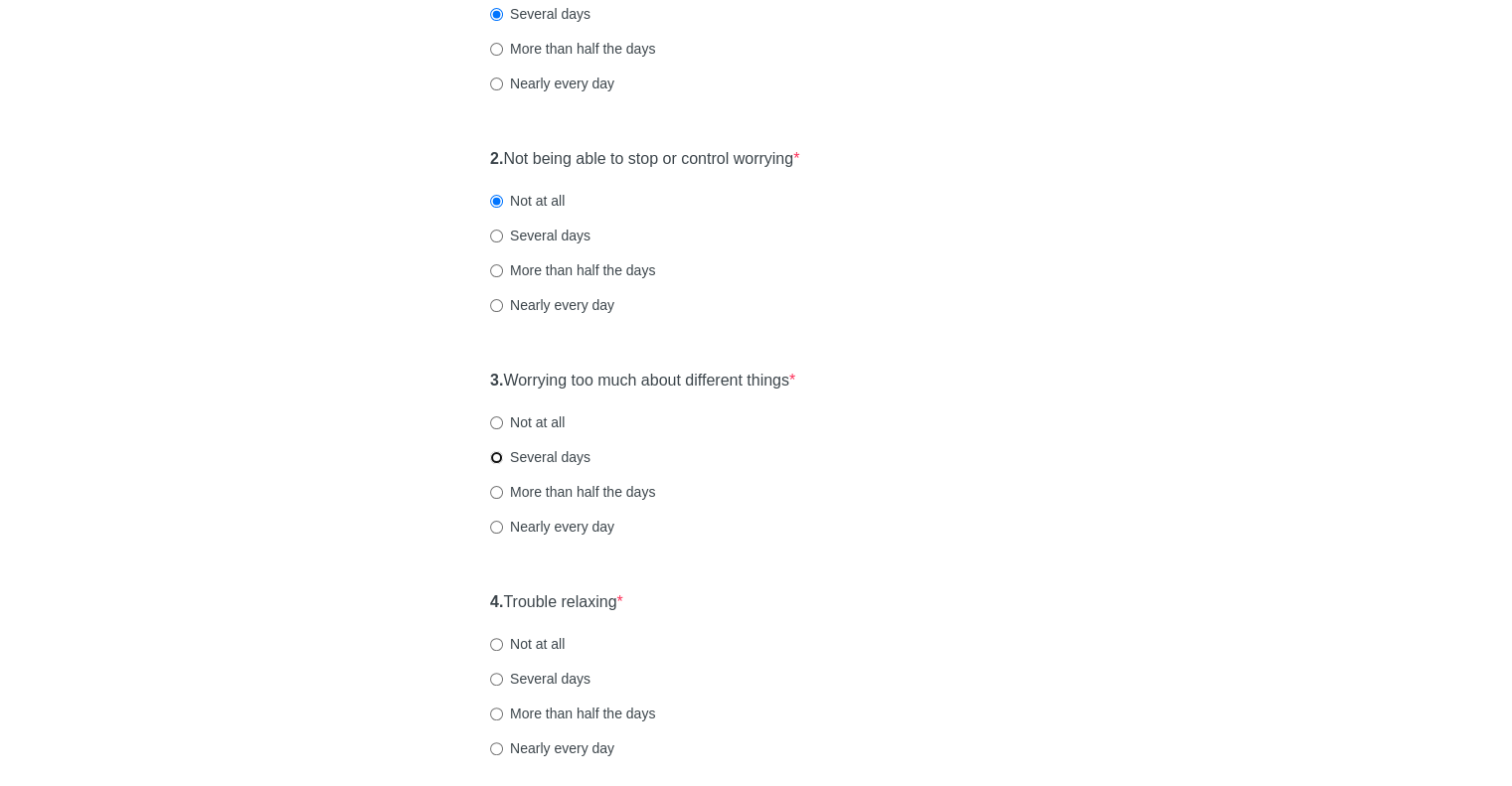 click on "Several days" at bounding box center (496, 457) 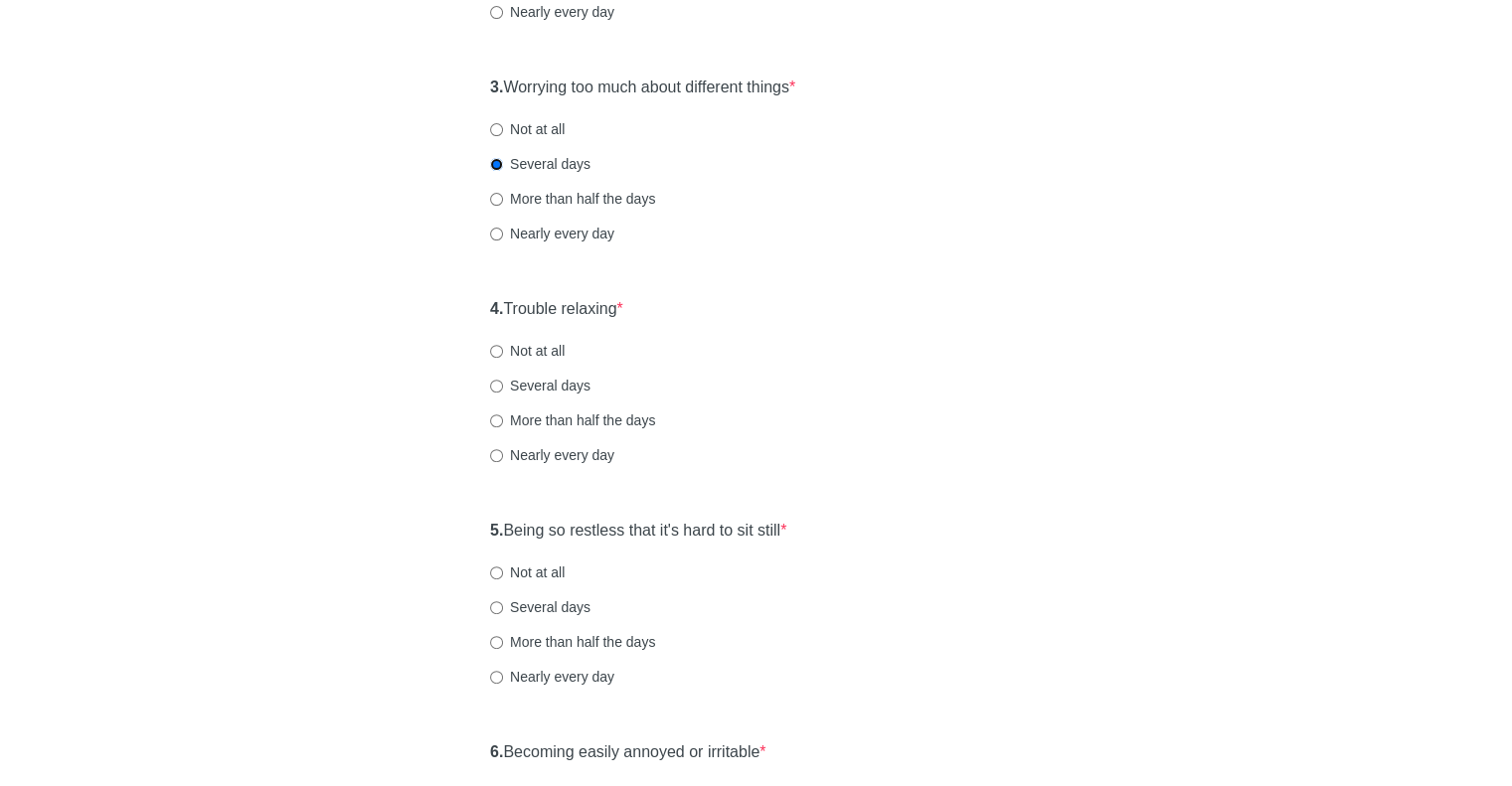 scroll, scrollTop: 662, scrollLeft: 0, axis: vertical 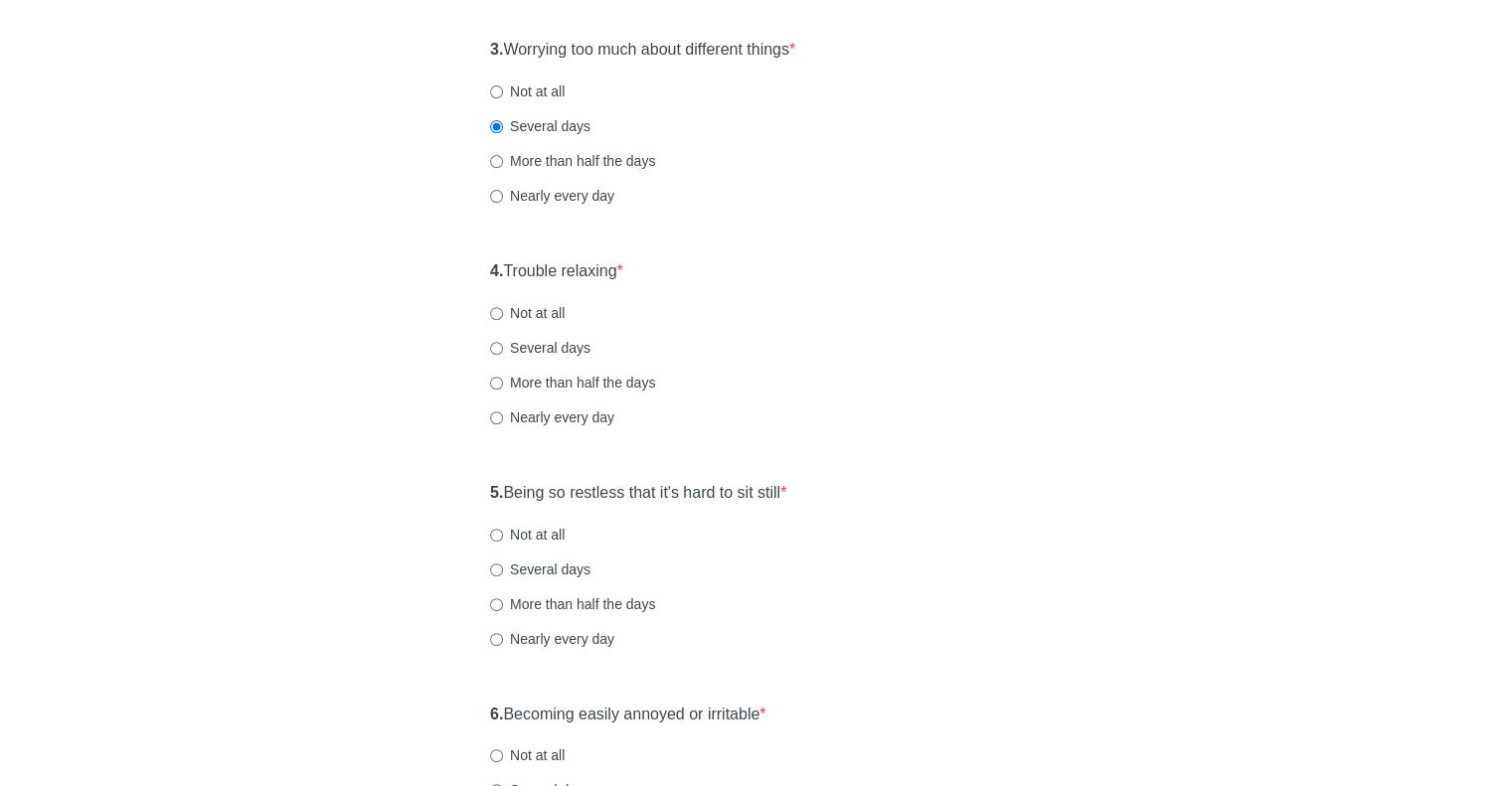 click on "4.  Trouble relaxing  * Not at all Several days More than half the days Nearly every day" at bounding box center (756, 354) 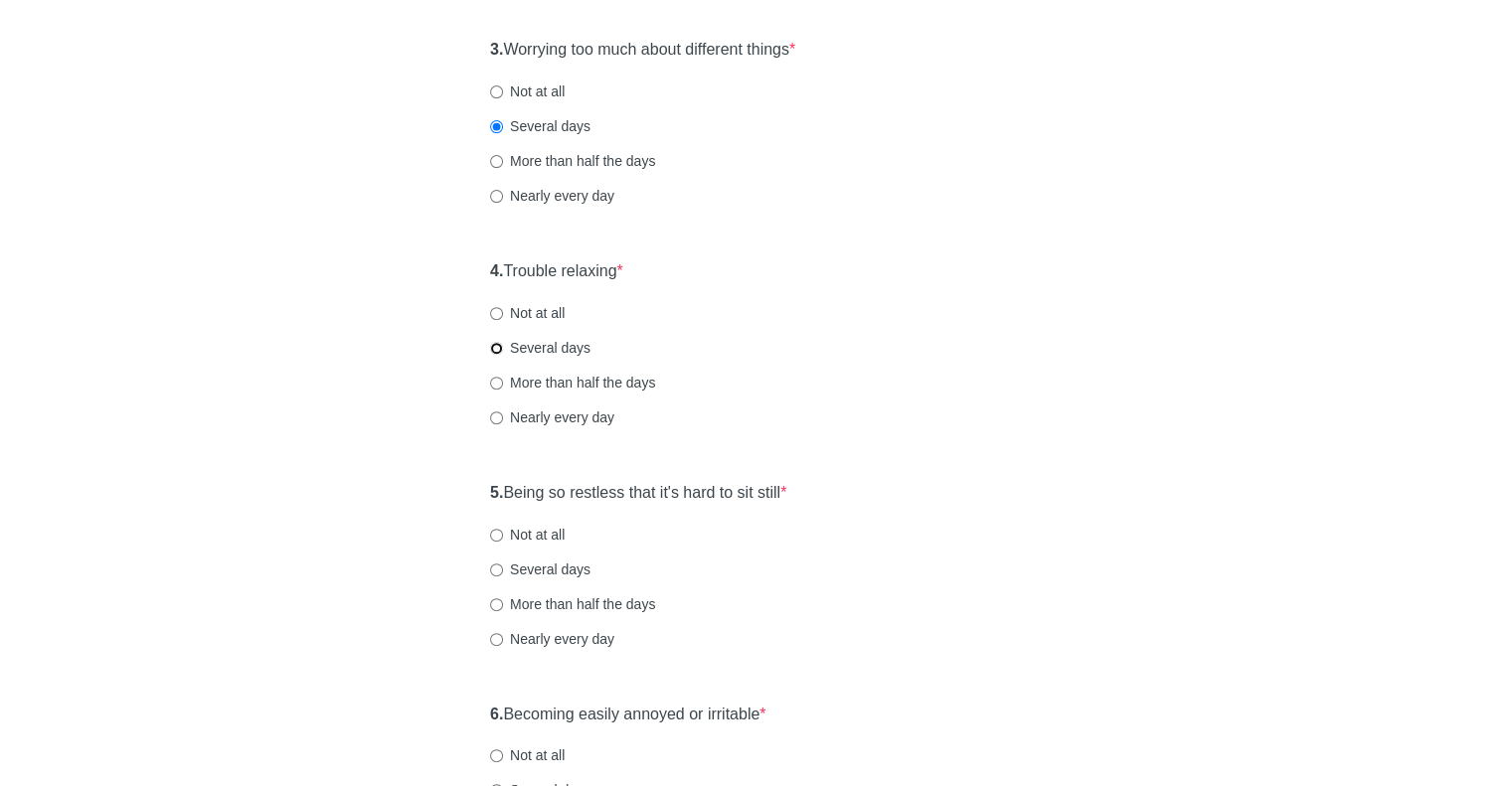 click on "Several days" at bounding box center (496, 348) 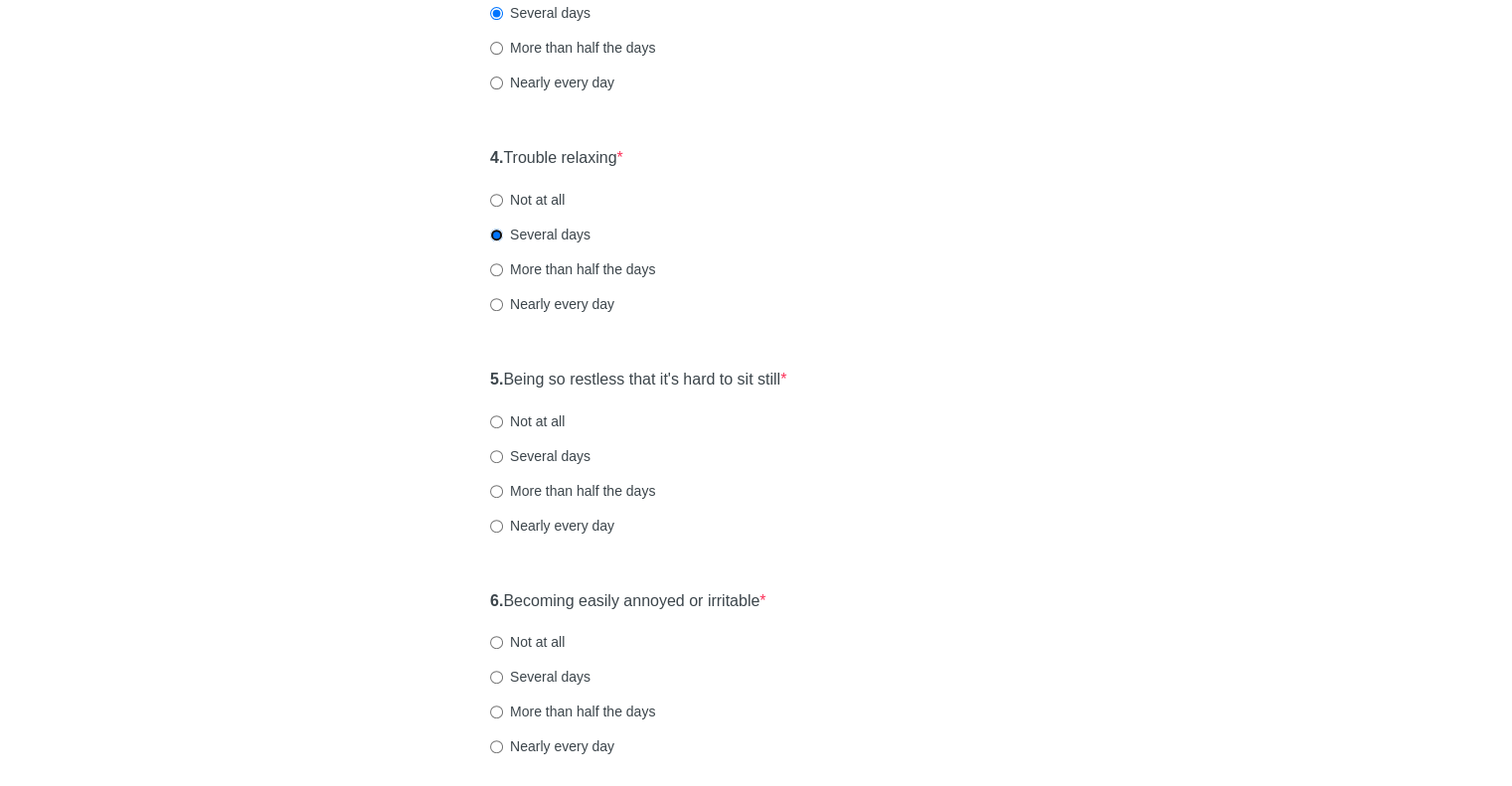 scroll, scrollTop: 828, scrollLeft: 0, axis: vertical 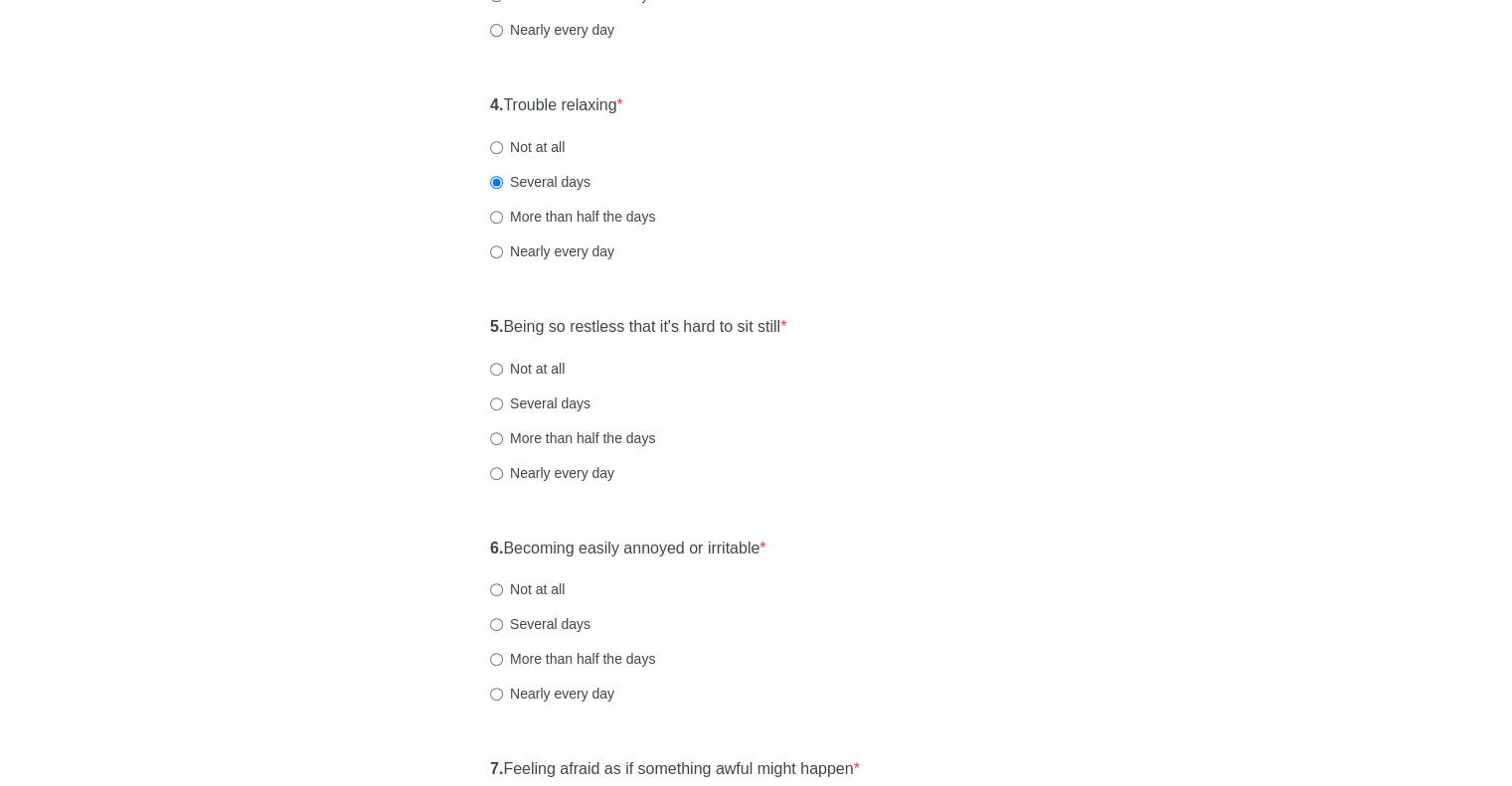 click on "Several days" at bounding box center [540, 403] 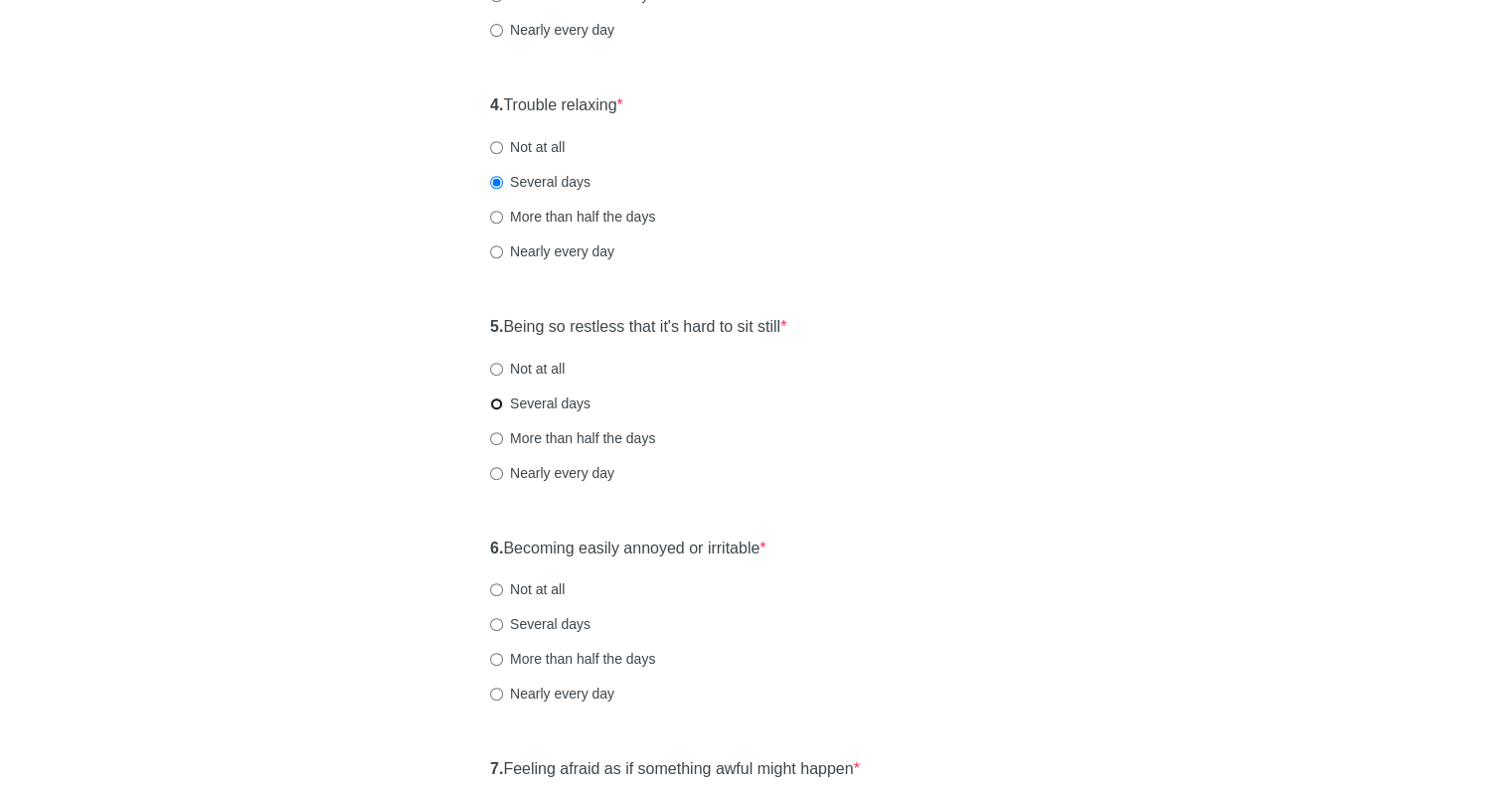 click on "Several days" at bounding box center [496, 403] 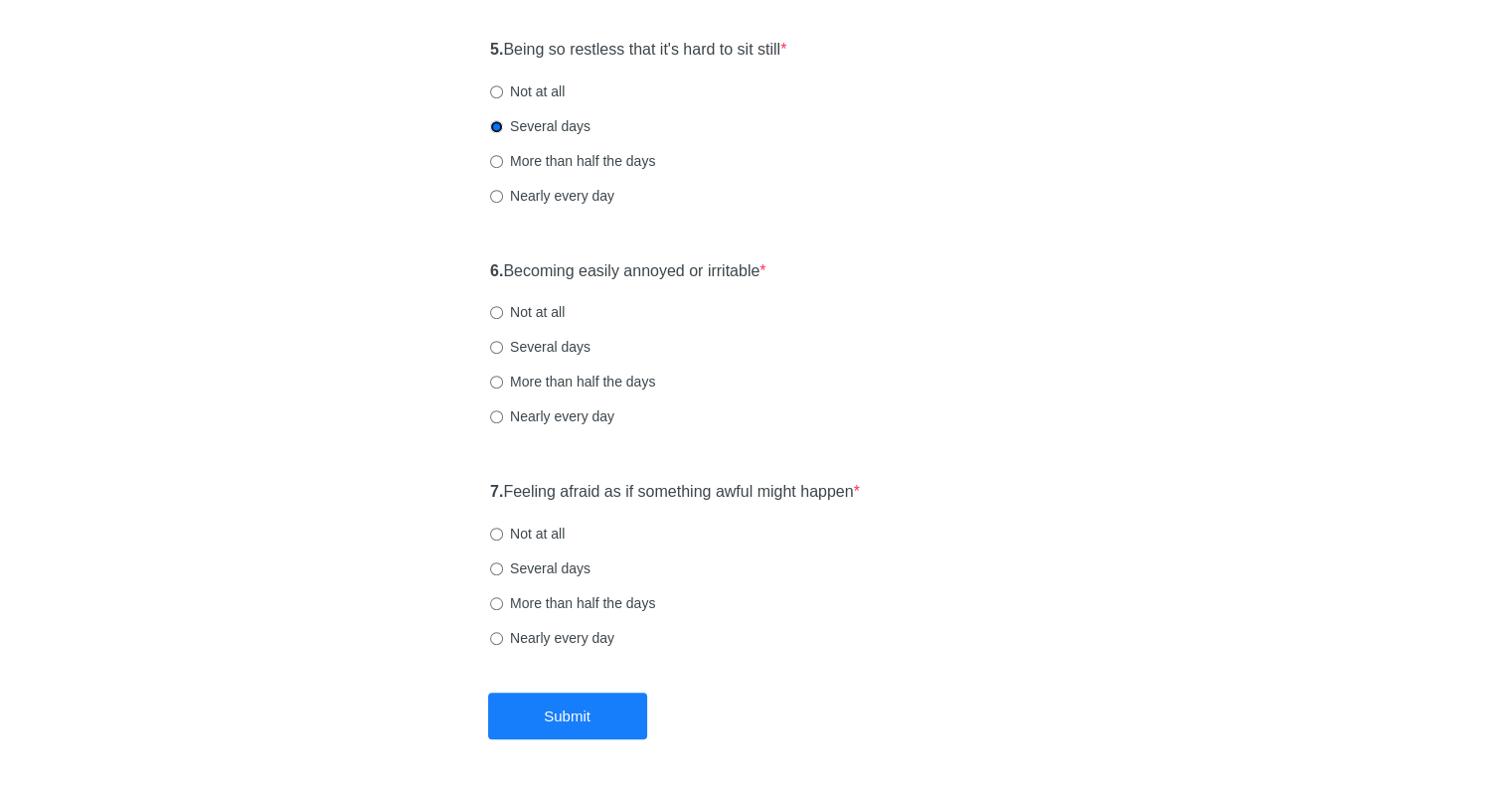 scroll, scrollTop: 1159, scrollLeft: 0, axis: vertical 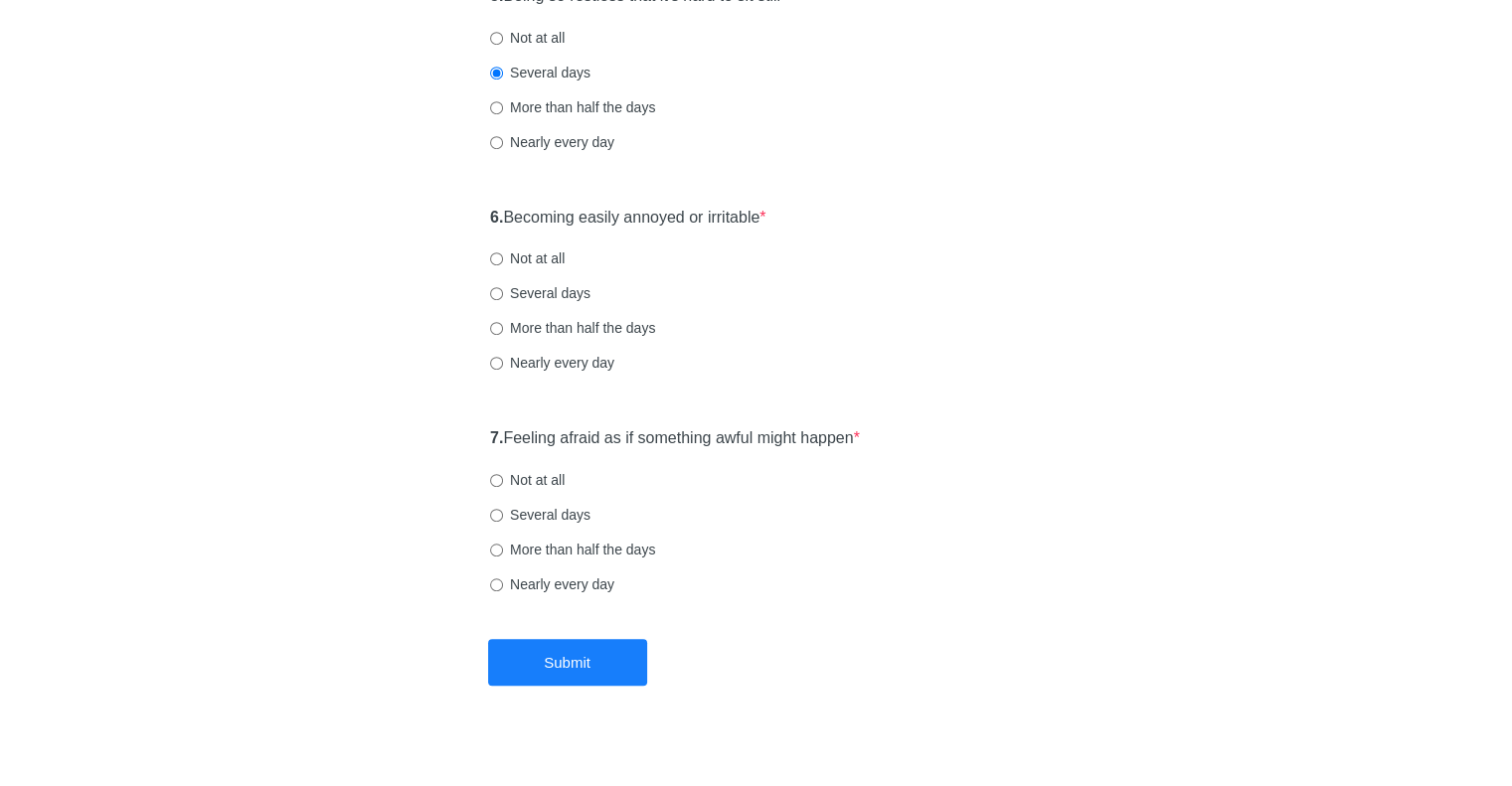 click on "6.  Becoming easily annoyed or irritable  * Not at all Several days More than half the days Nearly every day" at bounding box center [756, 300] 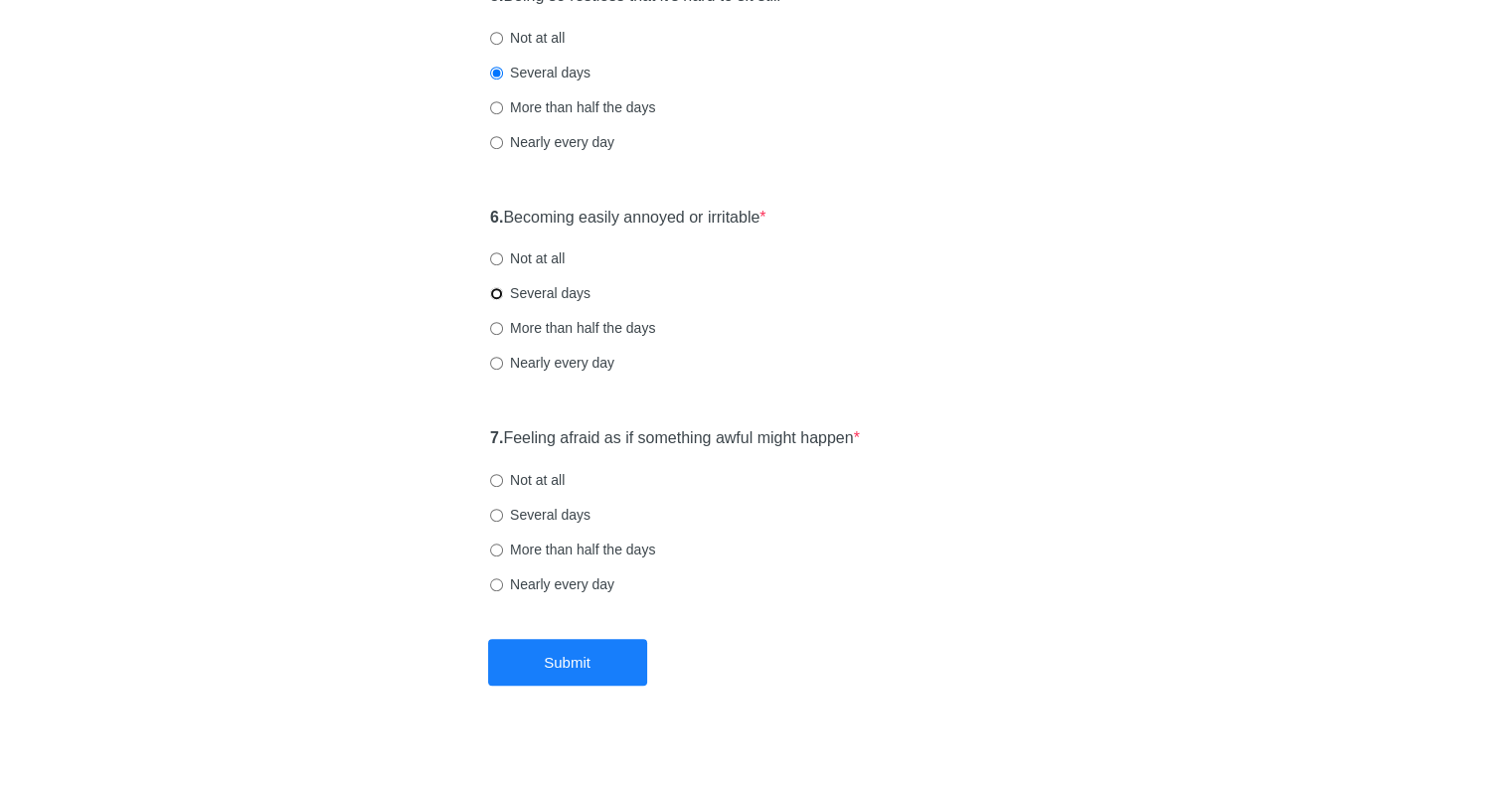 click on "Several days" at bounding box center [496, 293] 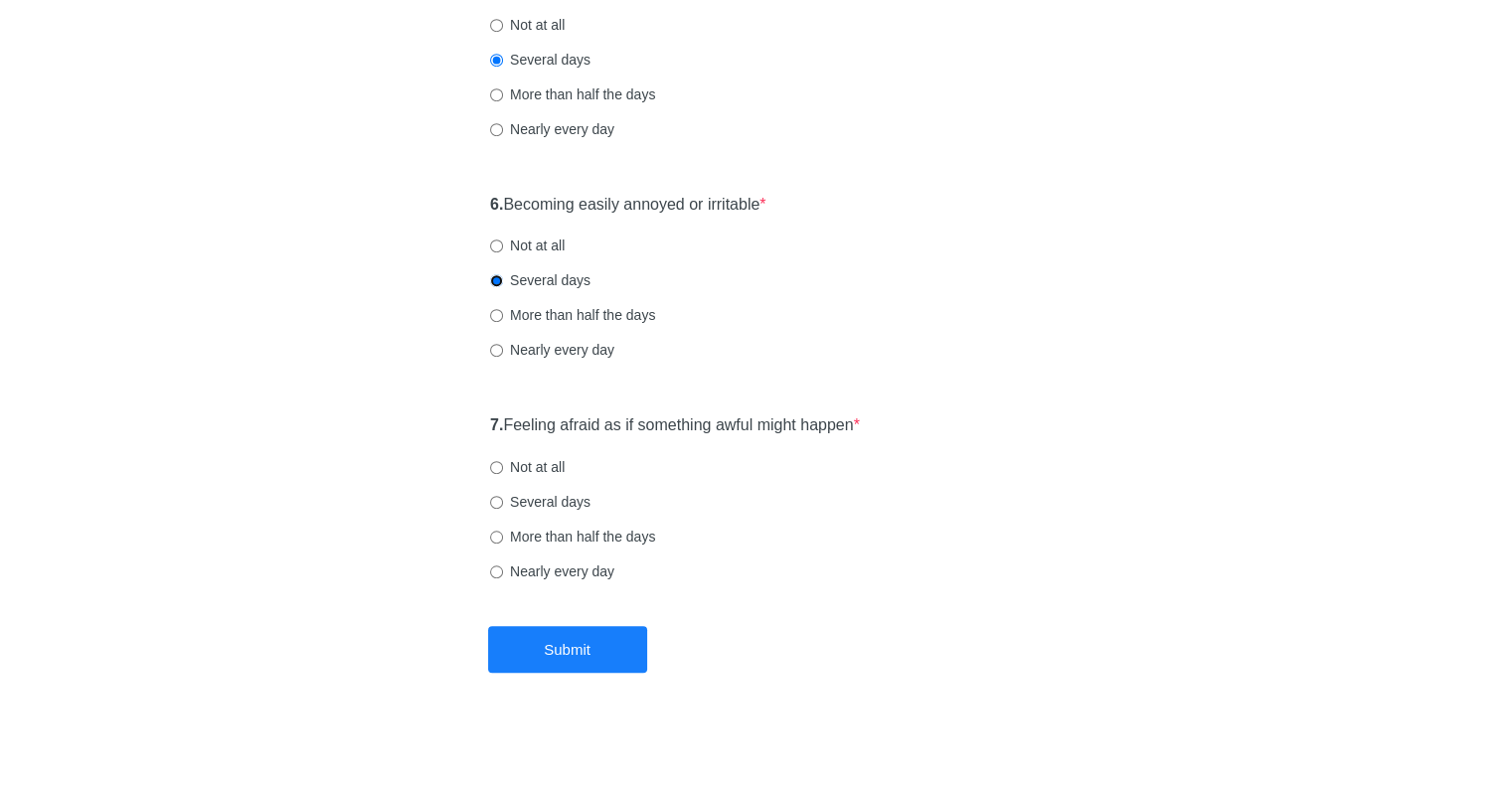 scroll, scrollTop: 1178, scrollLeft: 0, axis: vertical 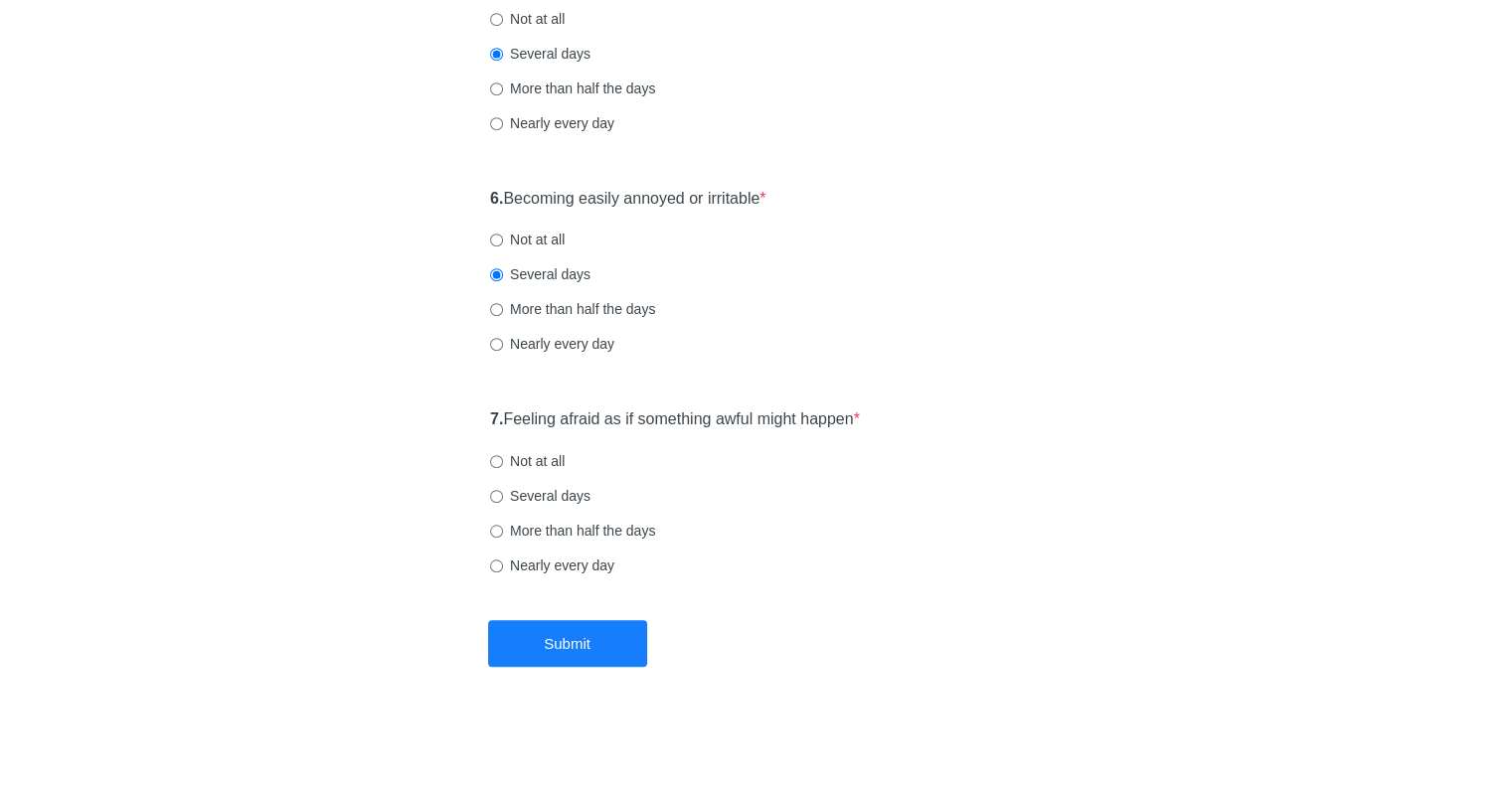 click on "Several days" at bounding box center (540, 496) 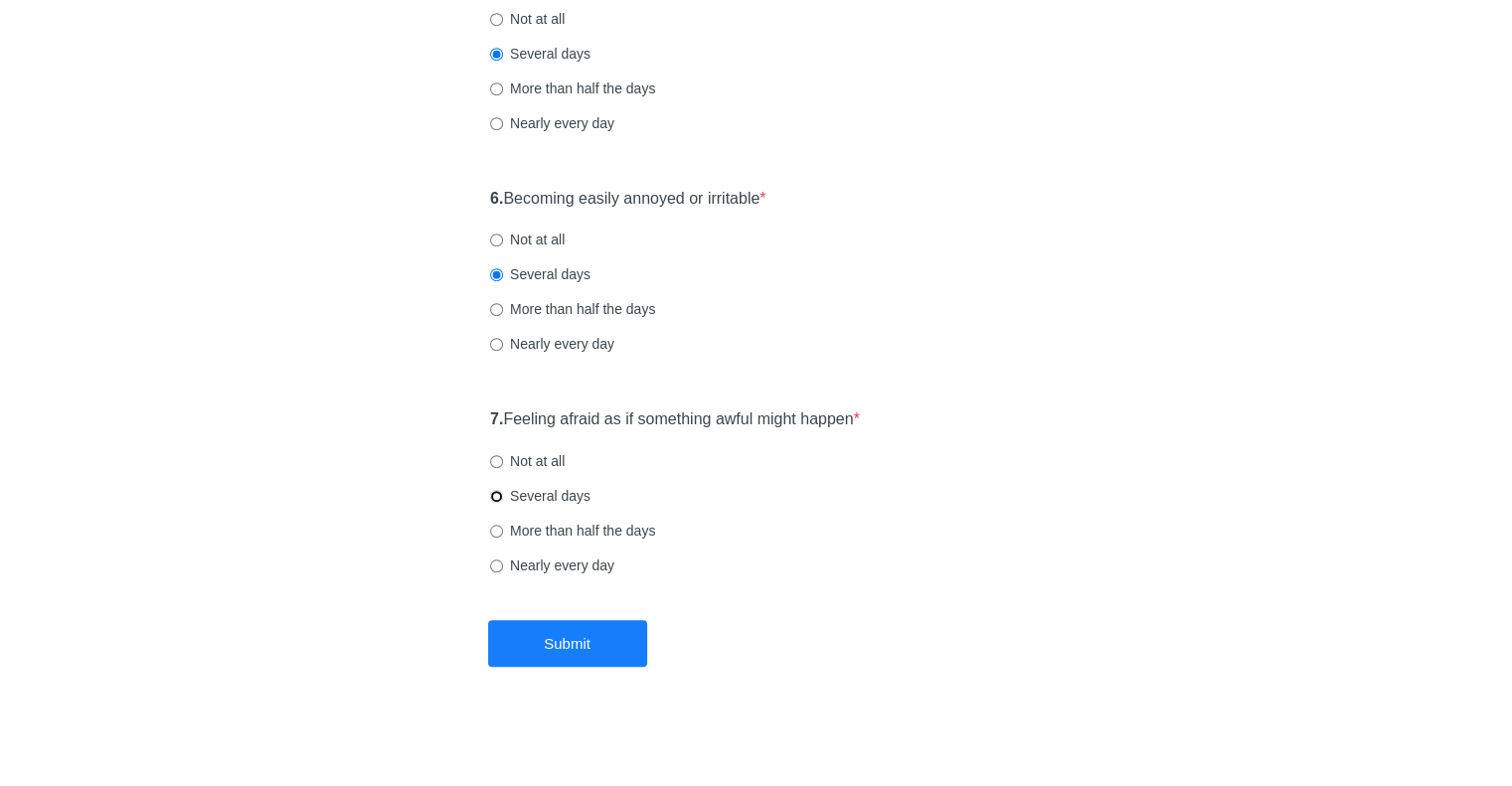 click on "Several days" at bounding box center [496, 496] 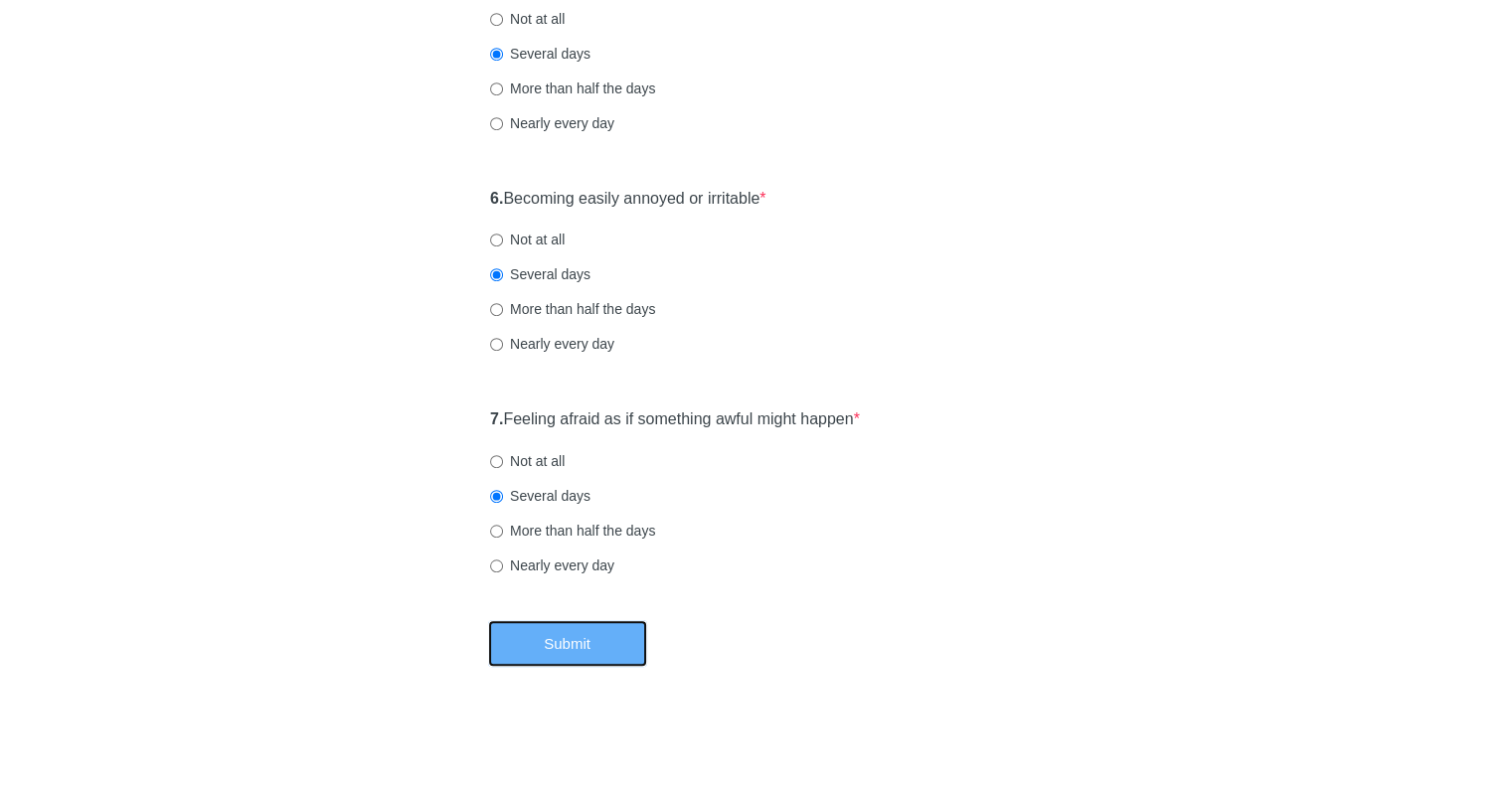 click on "Submit" at bounding box center (568, 643) 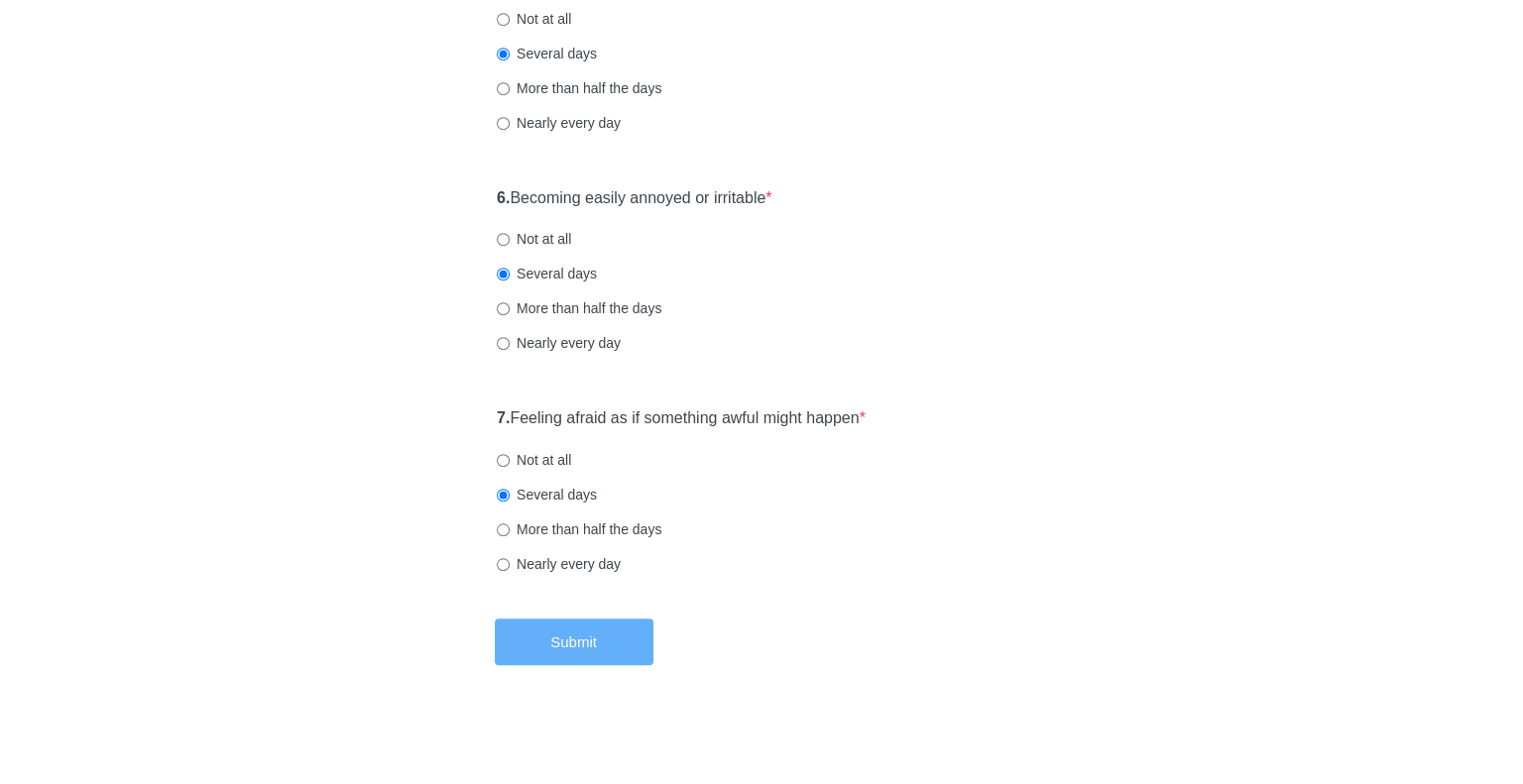 scroll, scrollTop: 0, scrollLeft: 0, axis: both 